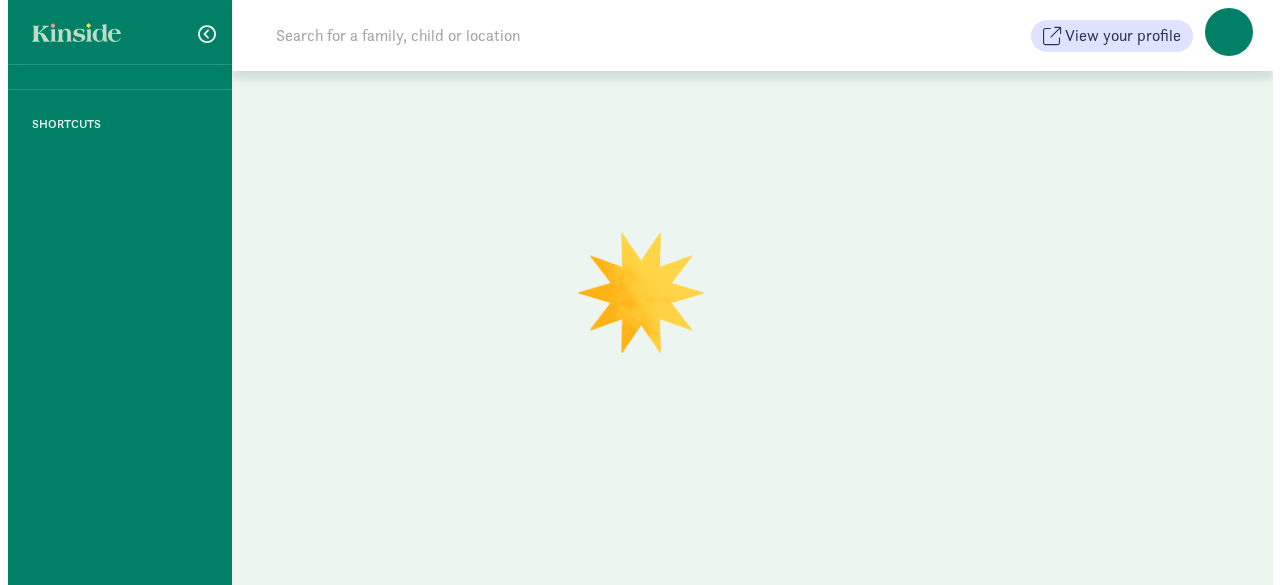 scroll, scrollTop: 0, scrollLeft: 0, axis: both 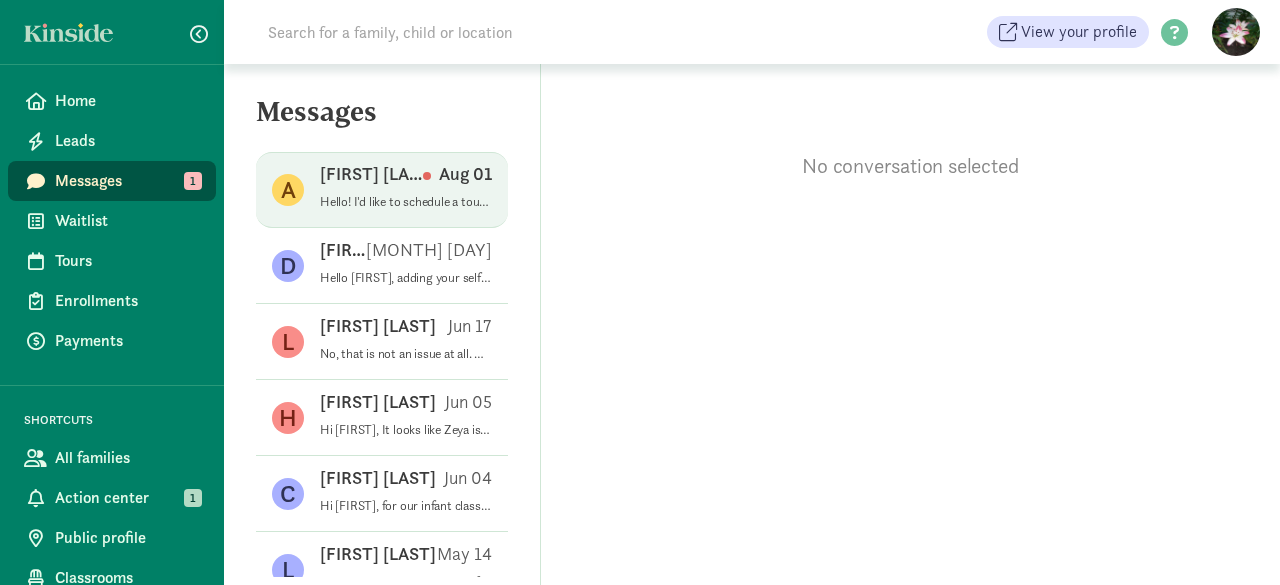 click on "[FIRST] [LAST]" at bounding box center (371, 174) 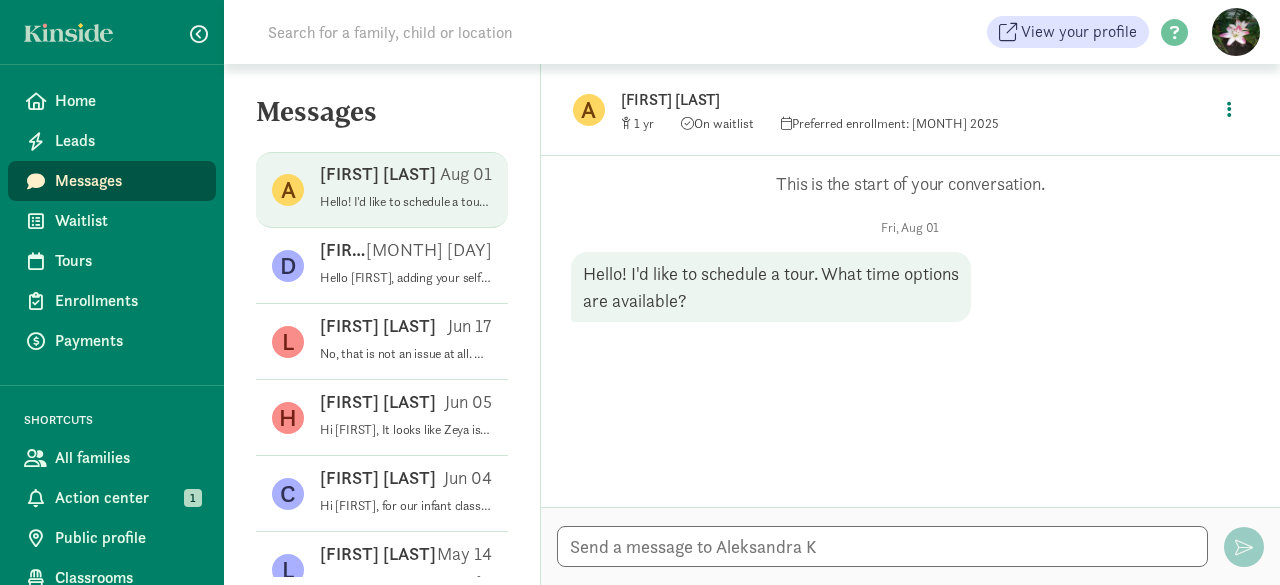 click on "[FIRST] [LAST]" at bounding box center (916, 100) 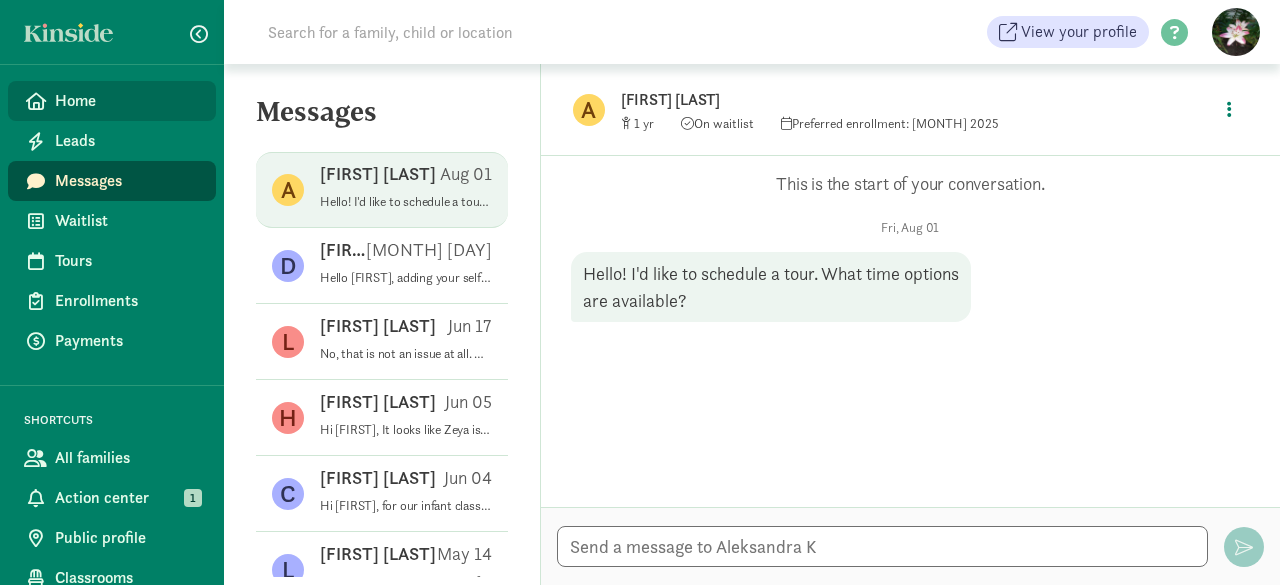 click on "Home" 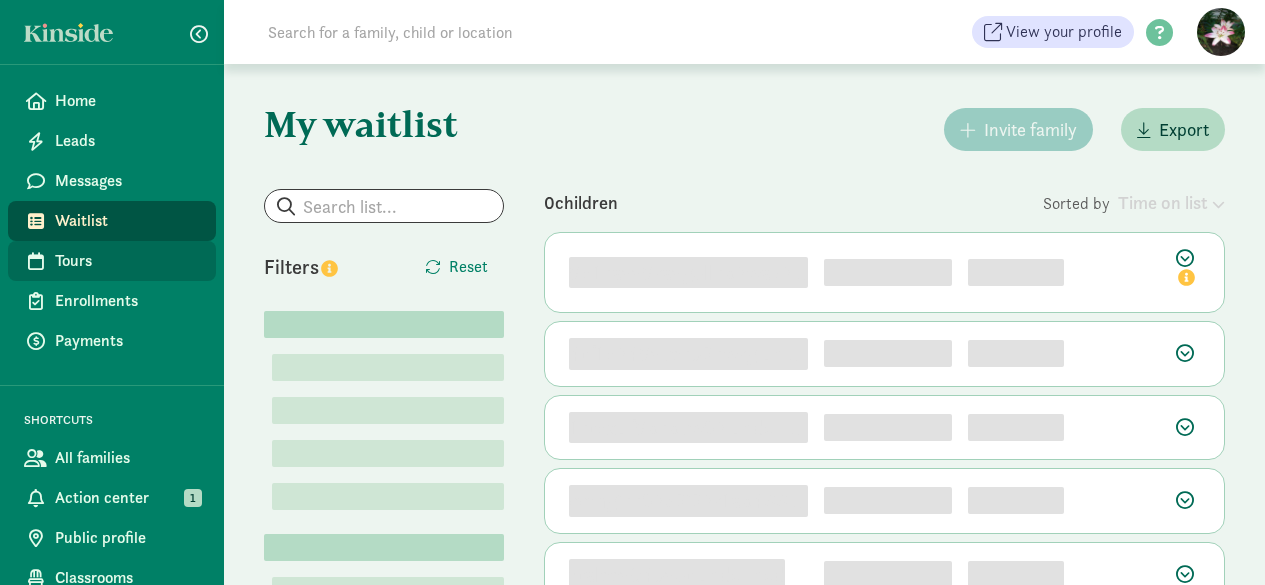 scroll, scrollTop: 0, scrollLeft: 0, axis: both 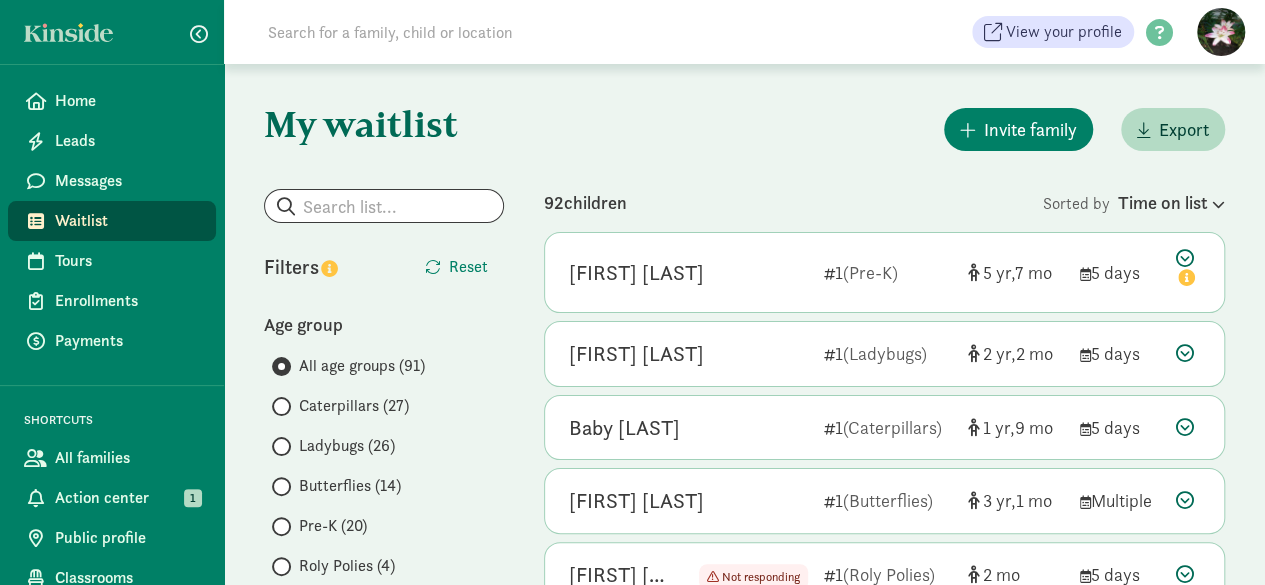 click on "Caterpillars (27)" at bounding box center [354, 406] 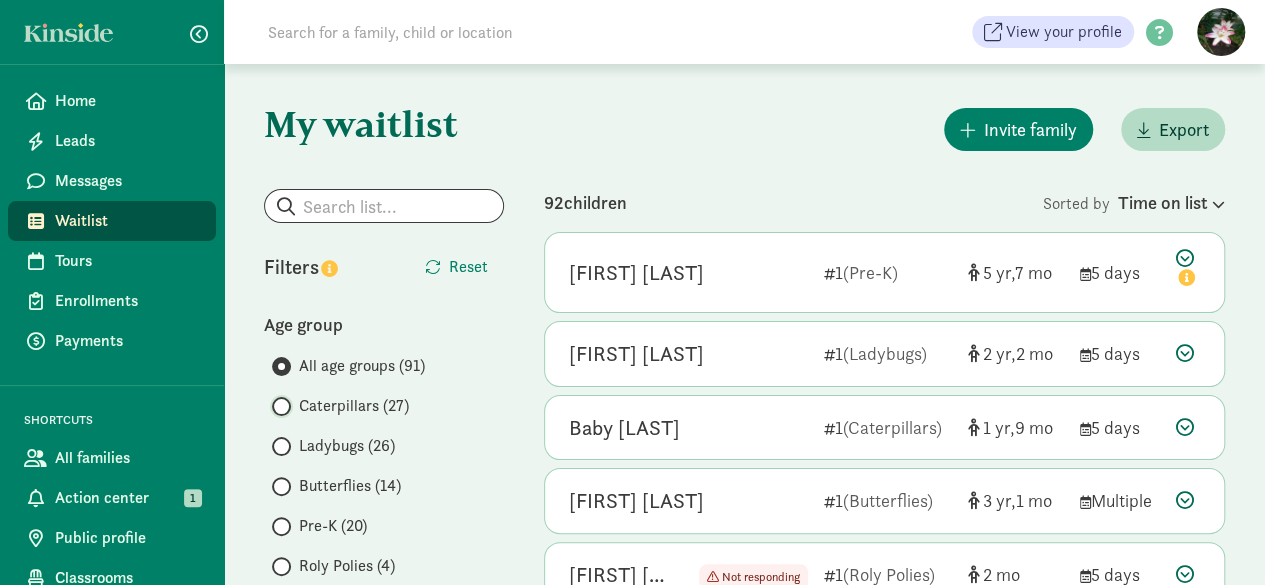 click on "Caterpillars (27)" at bounding box center [278, 406] 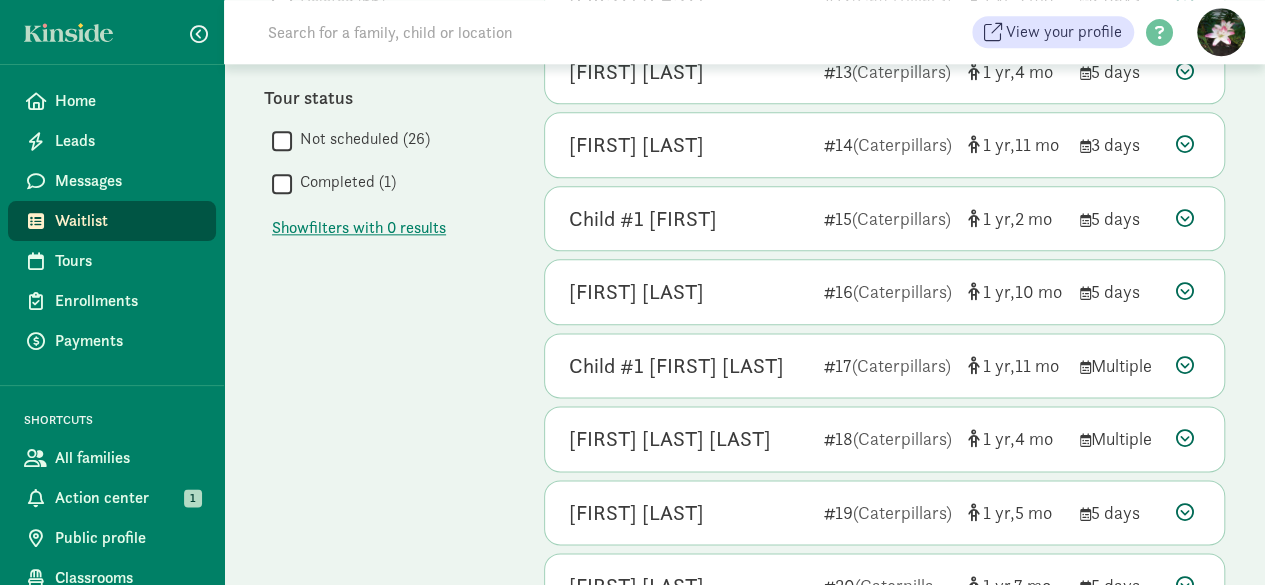 scroll, scrollTop: 1191, scrollLeft: 0, axis: vertical 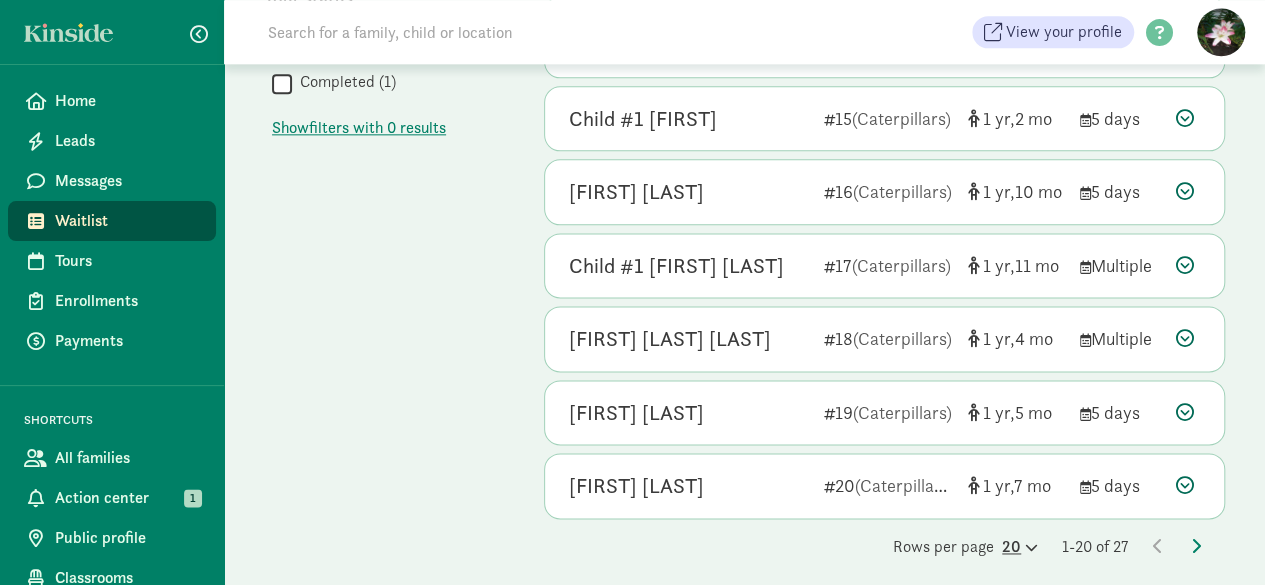 click on "20" at bounding box center [1020, 547] 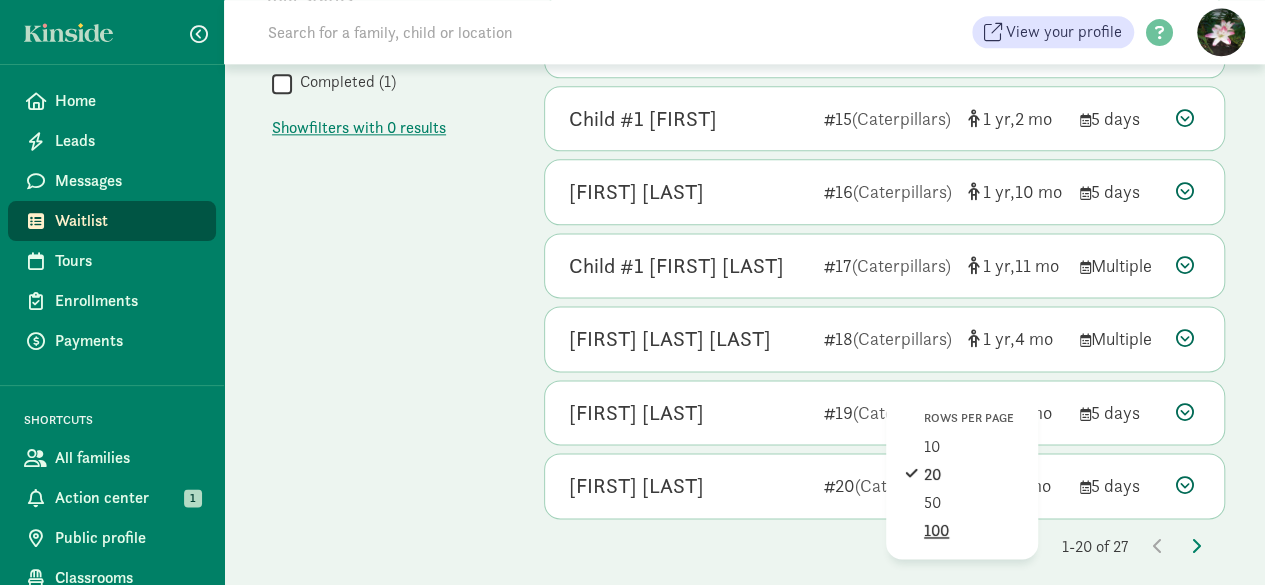 click on "100" 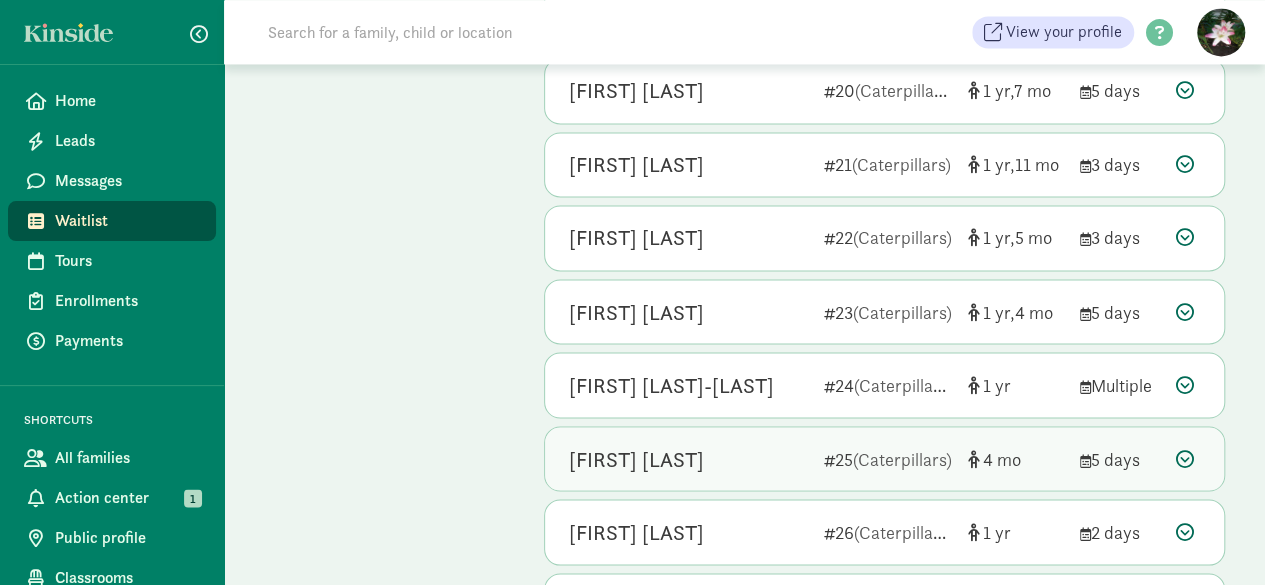 scroll, scrollTop: 1701, scrollLeft: 0, axis: vertical 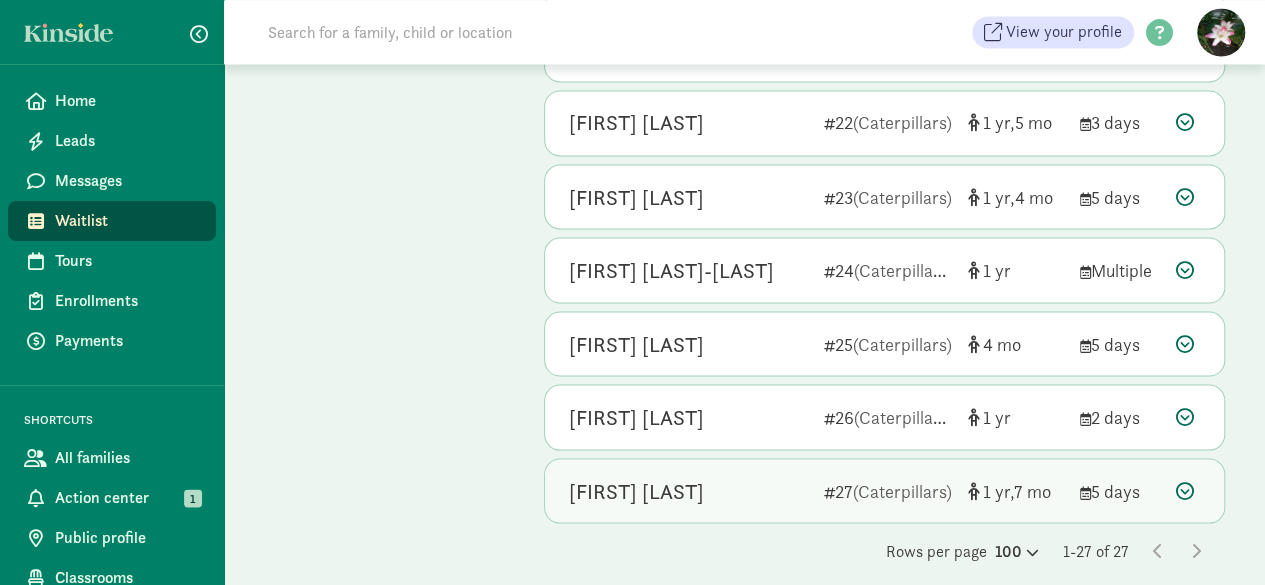 click on "Kiaan Patil" at bounding box center (636, 491) 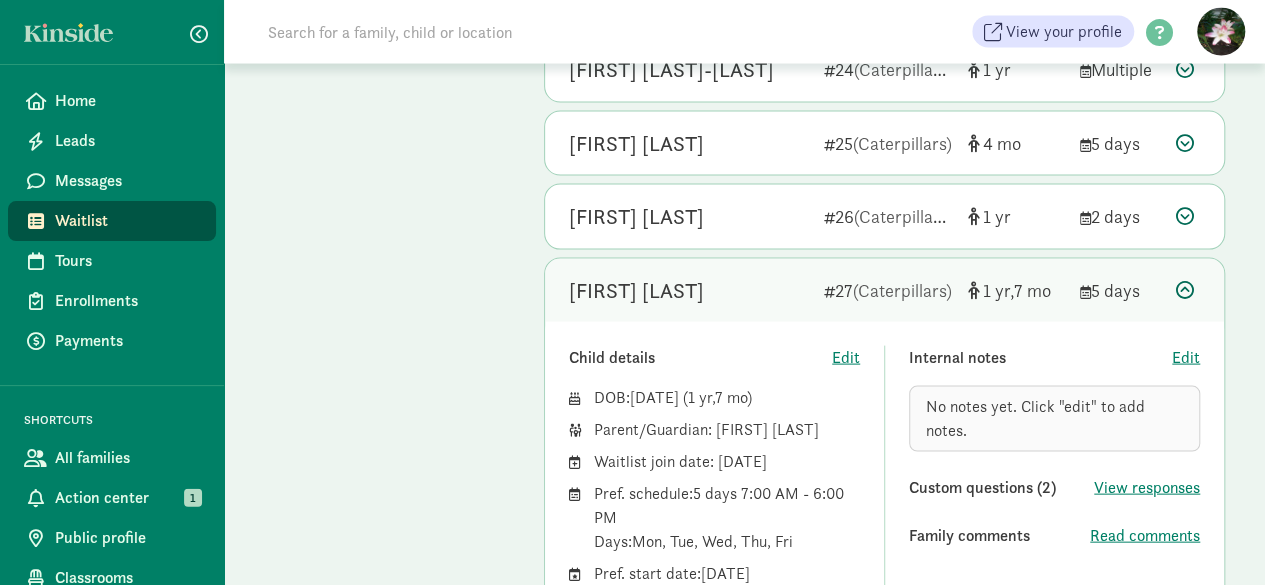 scroll, scrollTop: 2001, scrollLeft: 0, axis: vertical 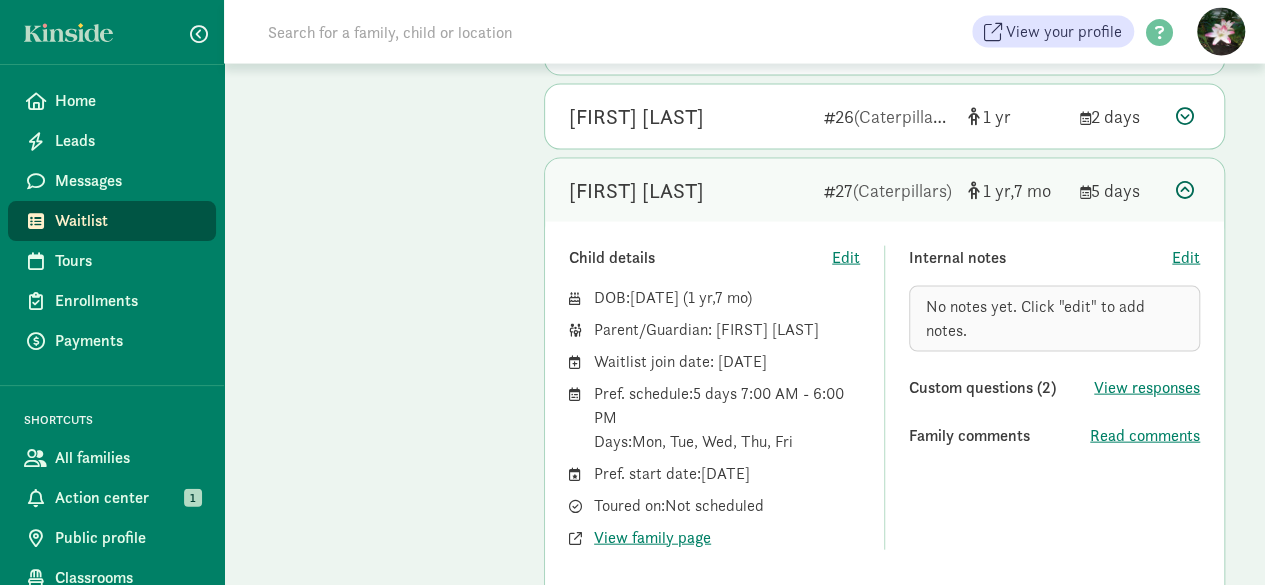 click on "Kiaan Patil        27  (Caterpillars)     1 7    5 days" at bounding box center (884, 191) 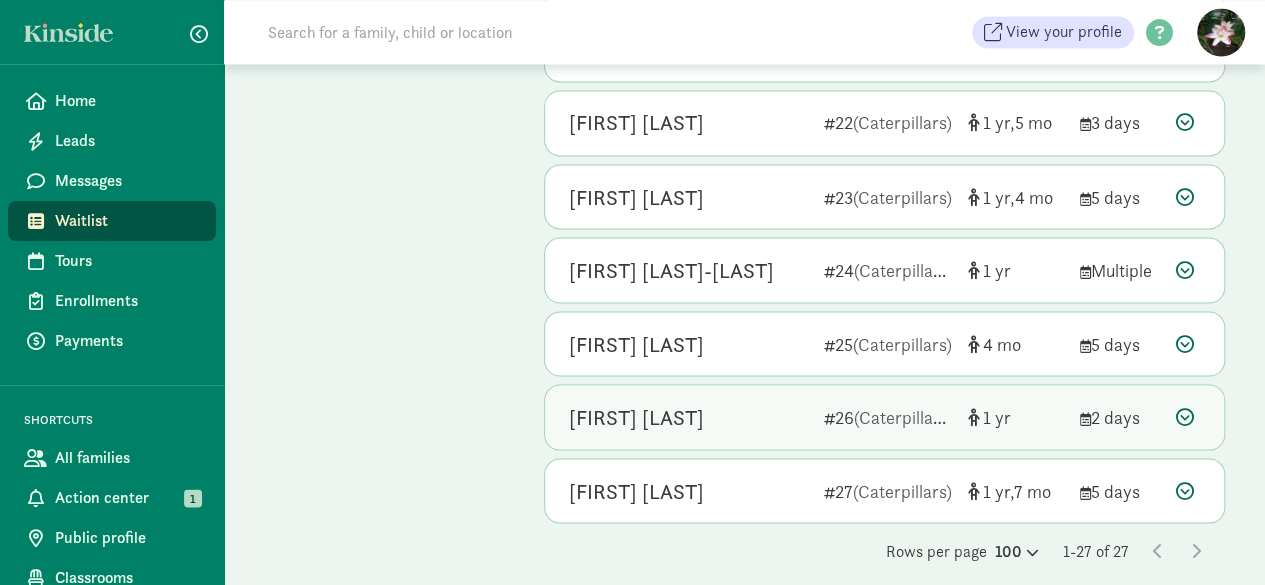 click on "Veronika  Kuznetsova" at bounding box center (636, 417) 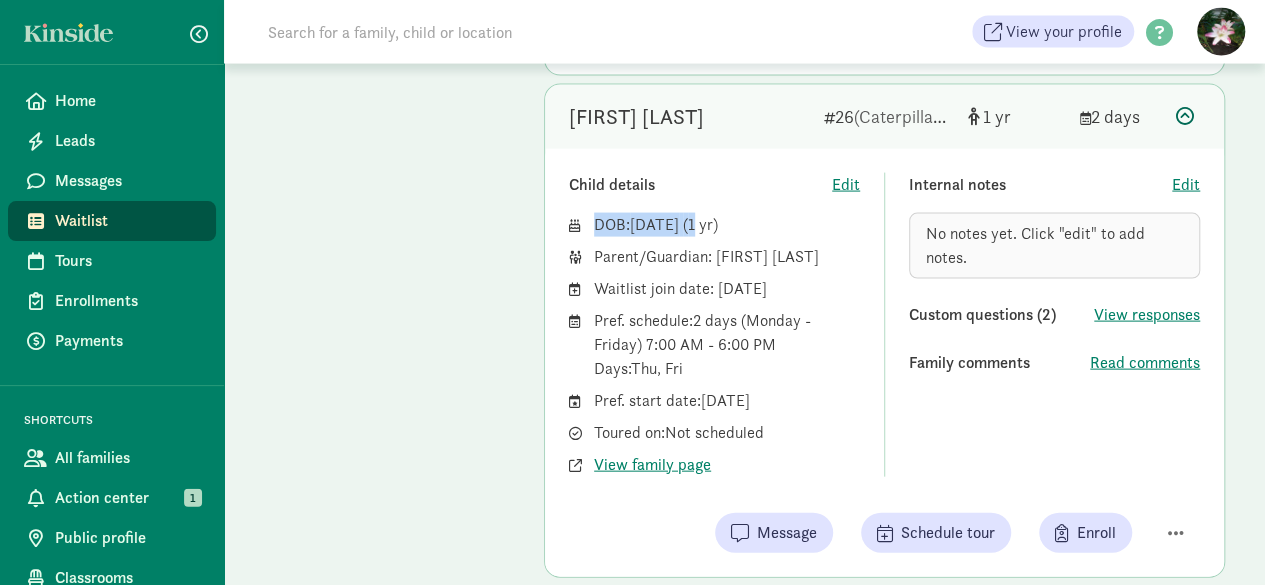 drag, startPoint x: 748, startPoint y: 209, endPoint x: 548, endPoint y: 209, distance: 200 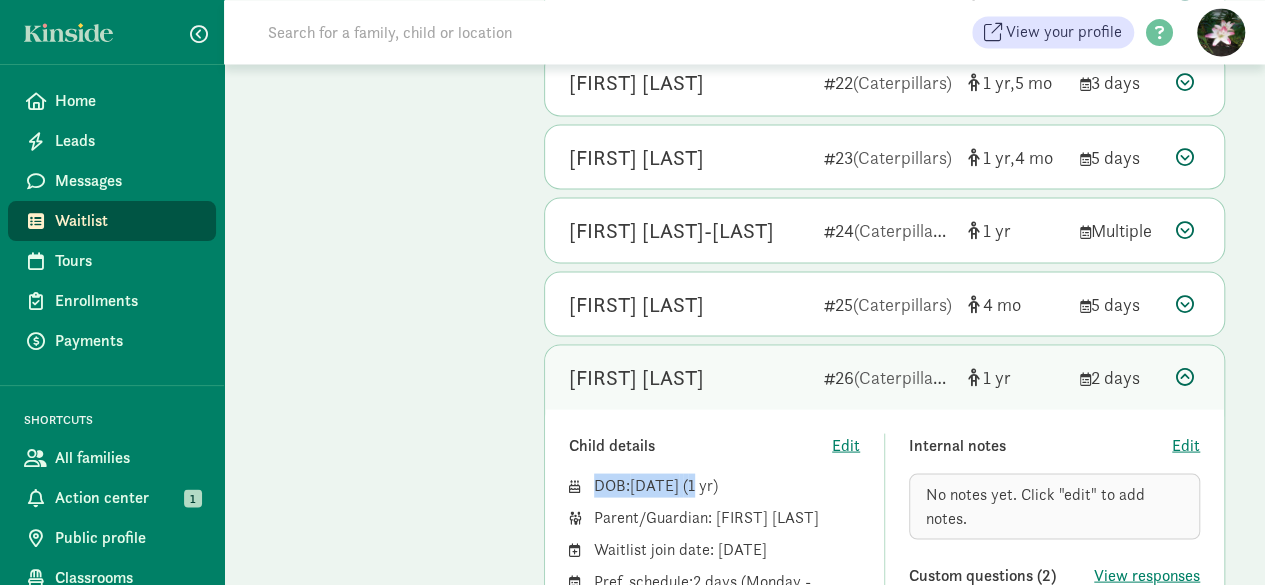 scroll, scrollTop: 1701, scrollLeft: 0, axis: vertical 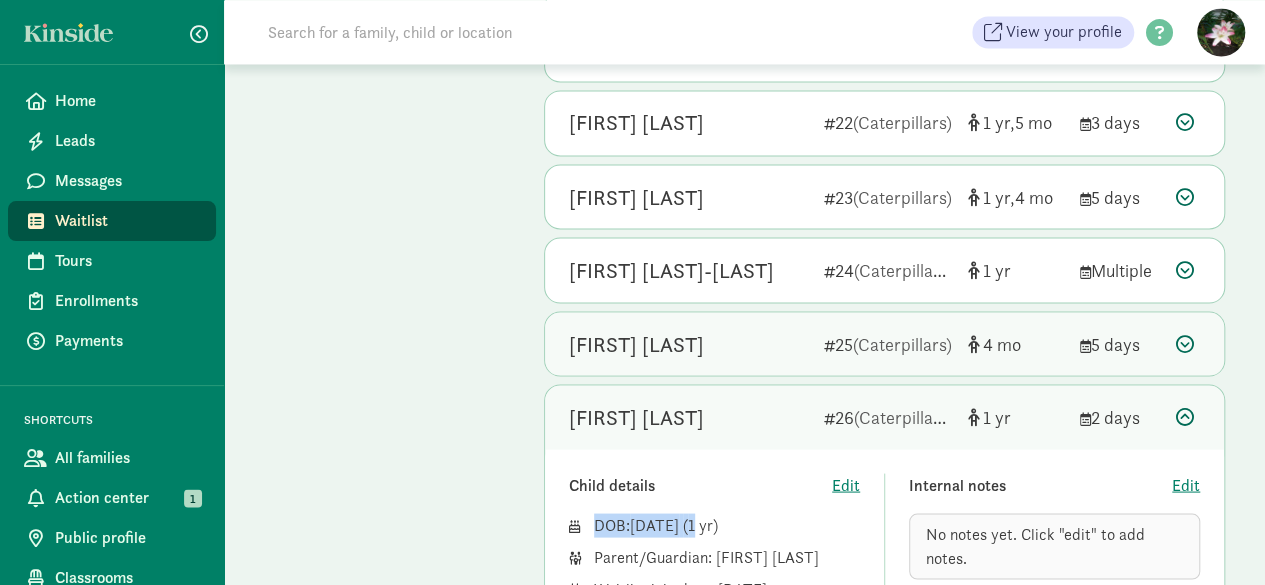 click on "Aarush Bansal        25  (Caterpillars)     4    5 days" at bounding box center [884, 344] 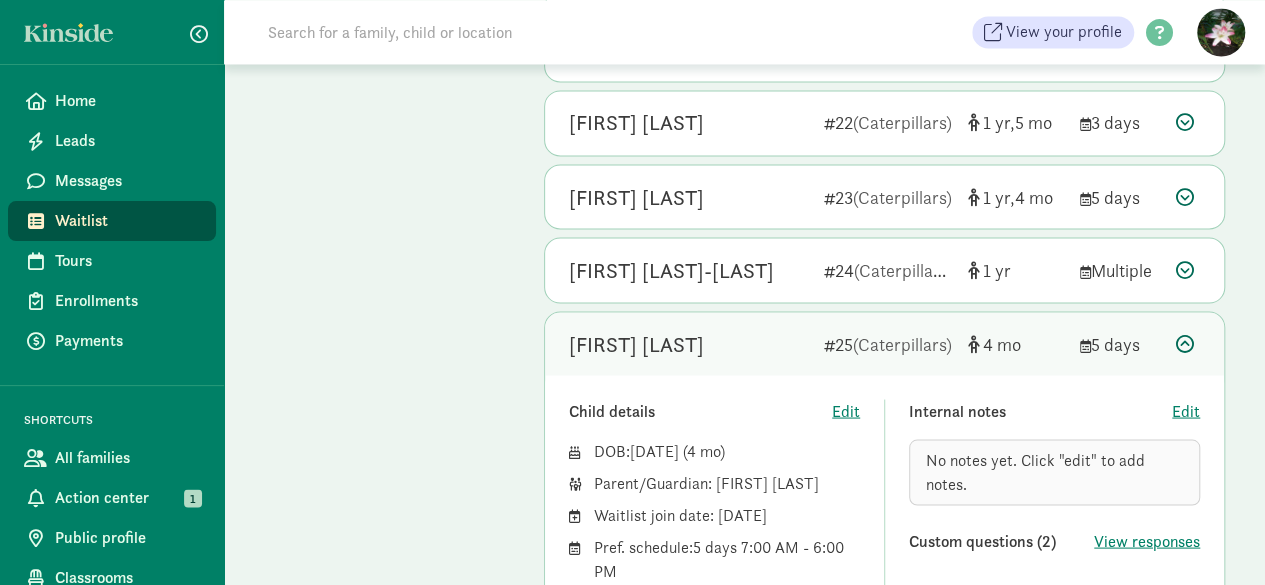 click on "Waitlist join date: April 30, 2025" 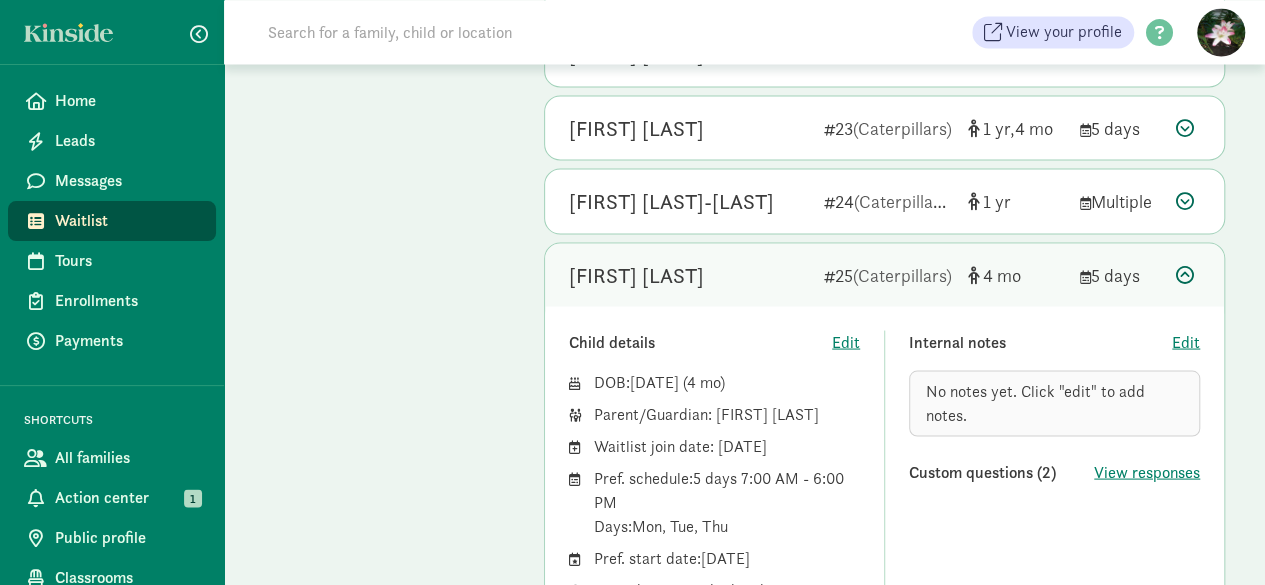 scroll, scrollTop: 1801, scrollLeft: 0, axis: vertical 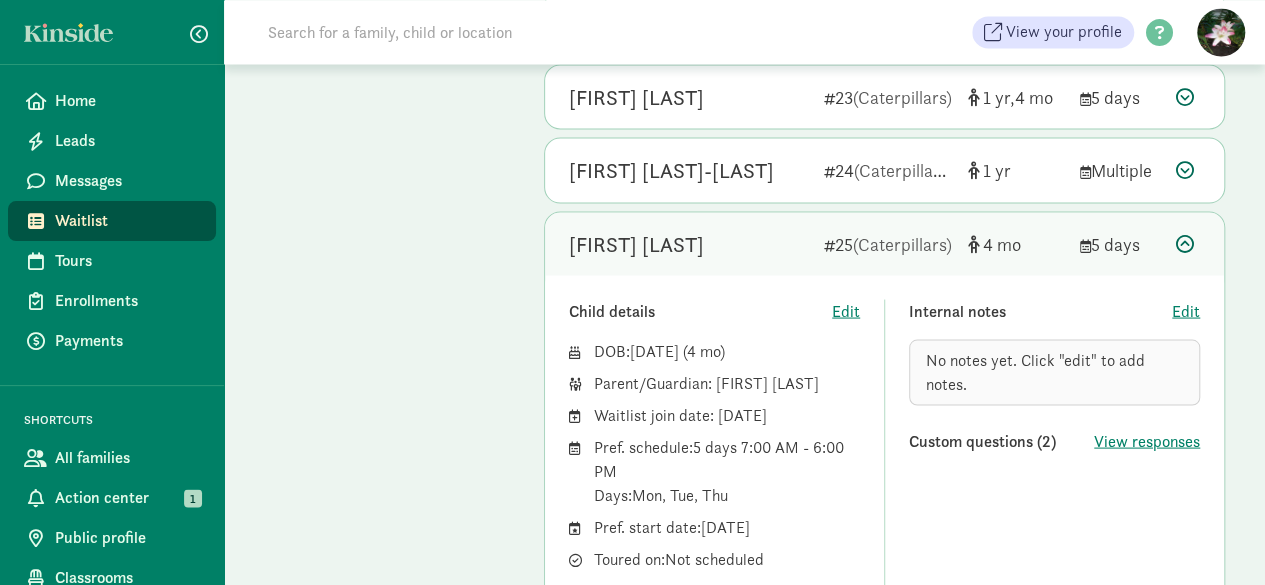 click on "Pref. start date:
July 15, 2026" 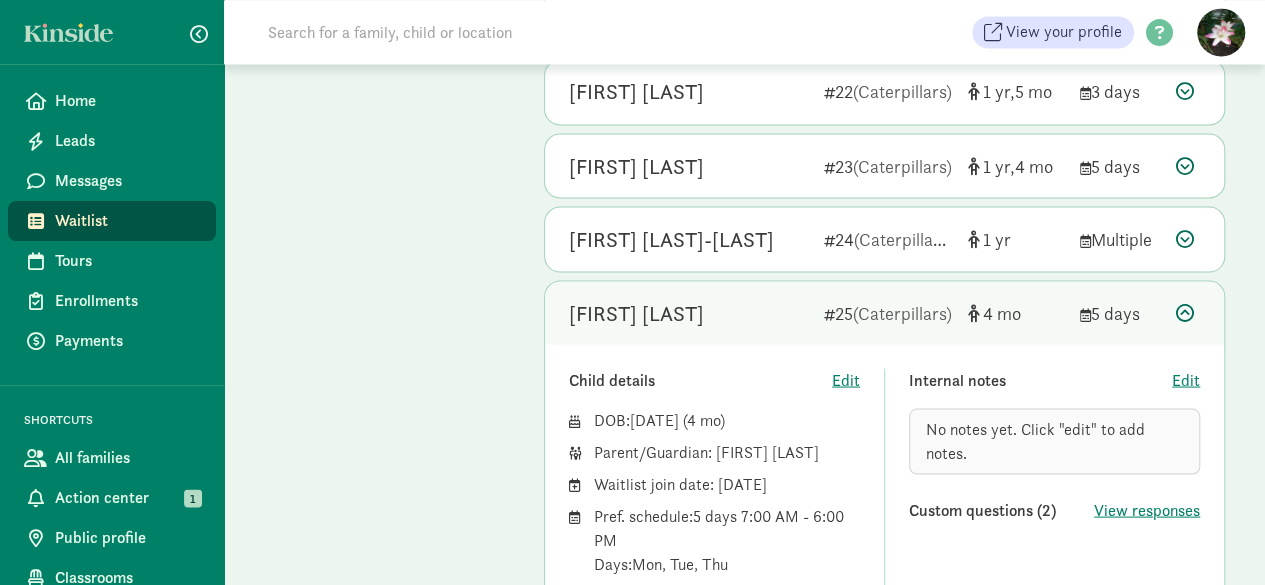 scroll, scrollTop: 1701, scrollLeft: 0, axis: vertical 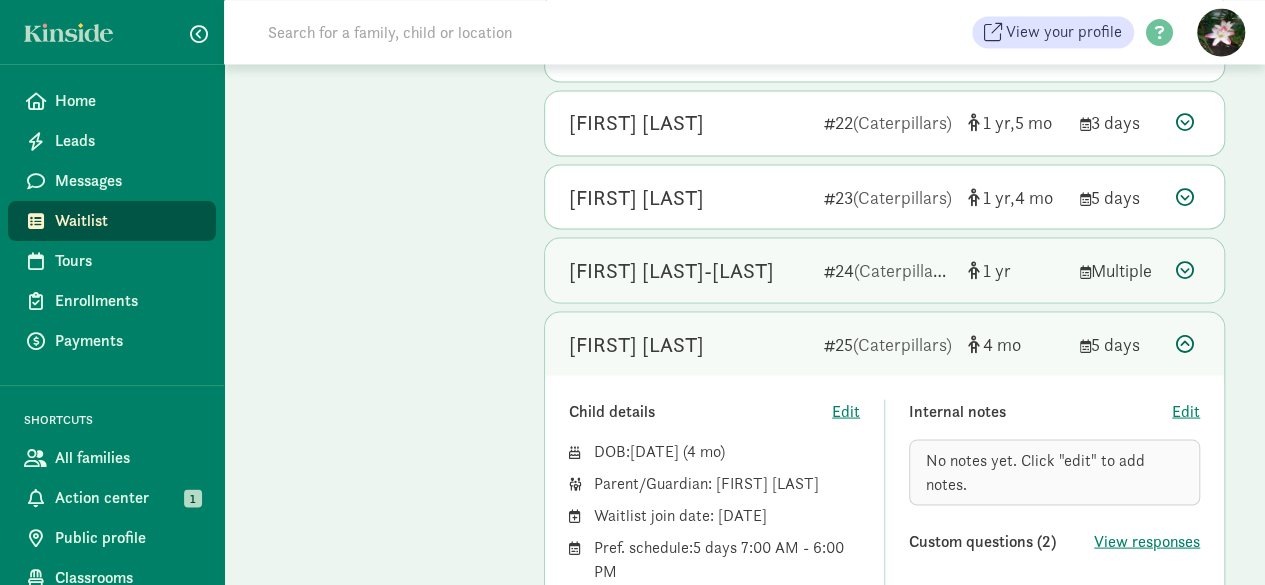 click on "1" 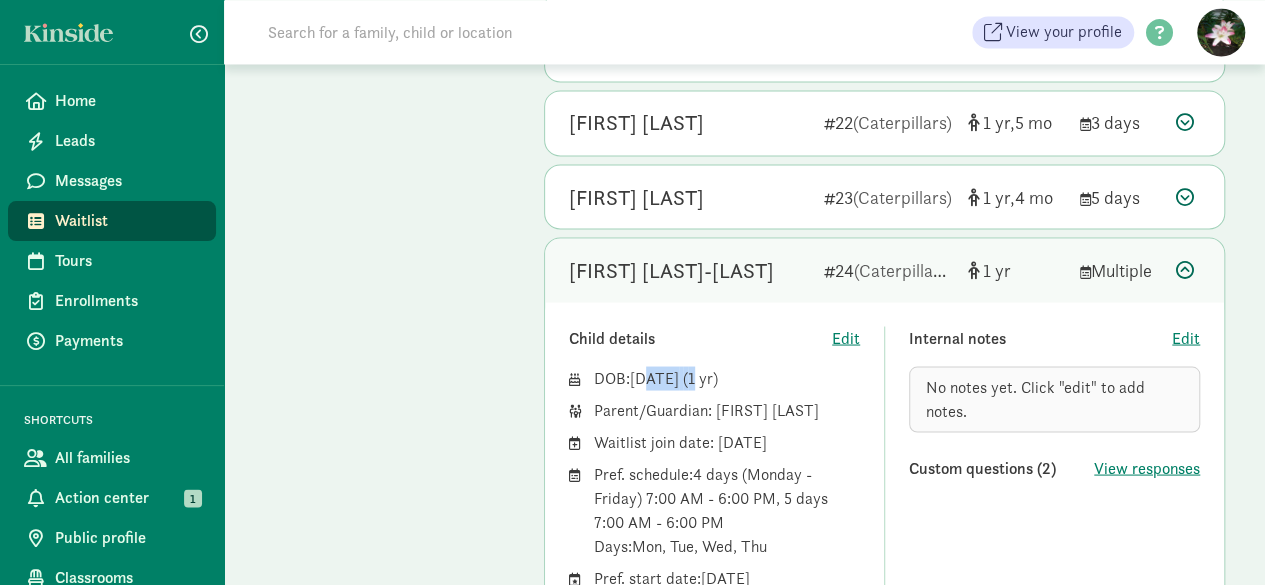 drag, startPoint x: 746, startPoint y: 368, endPoint x: 647, endPoint y: 371, distance: 99.04544 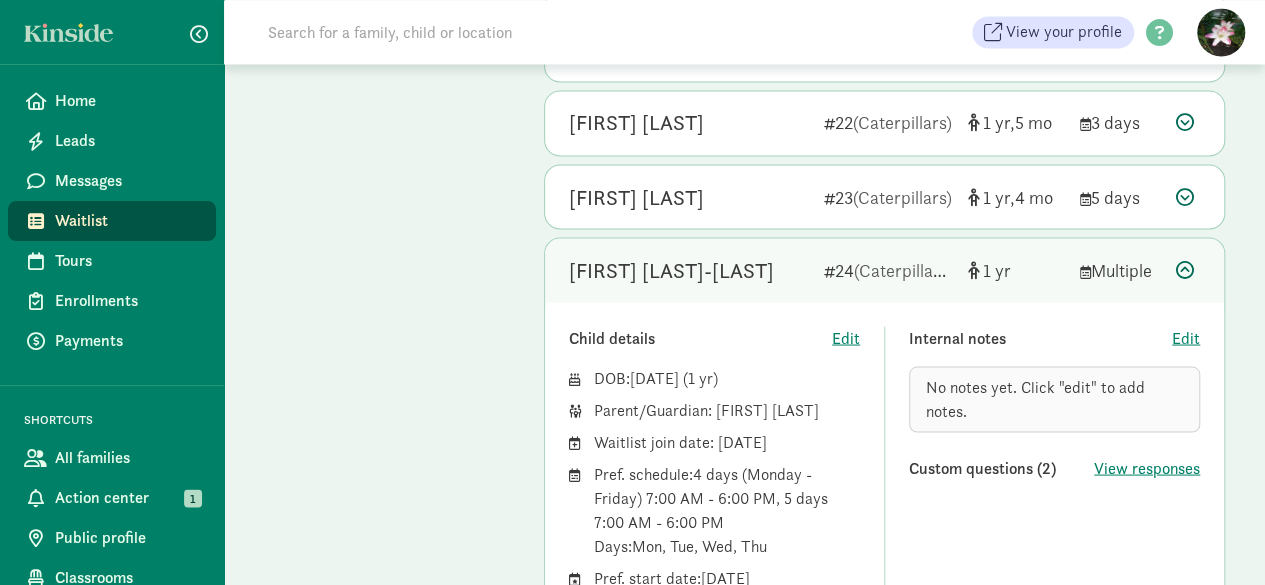 click on "1" at bounding box center (700, 377) 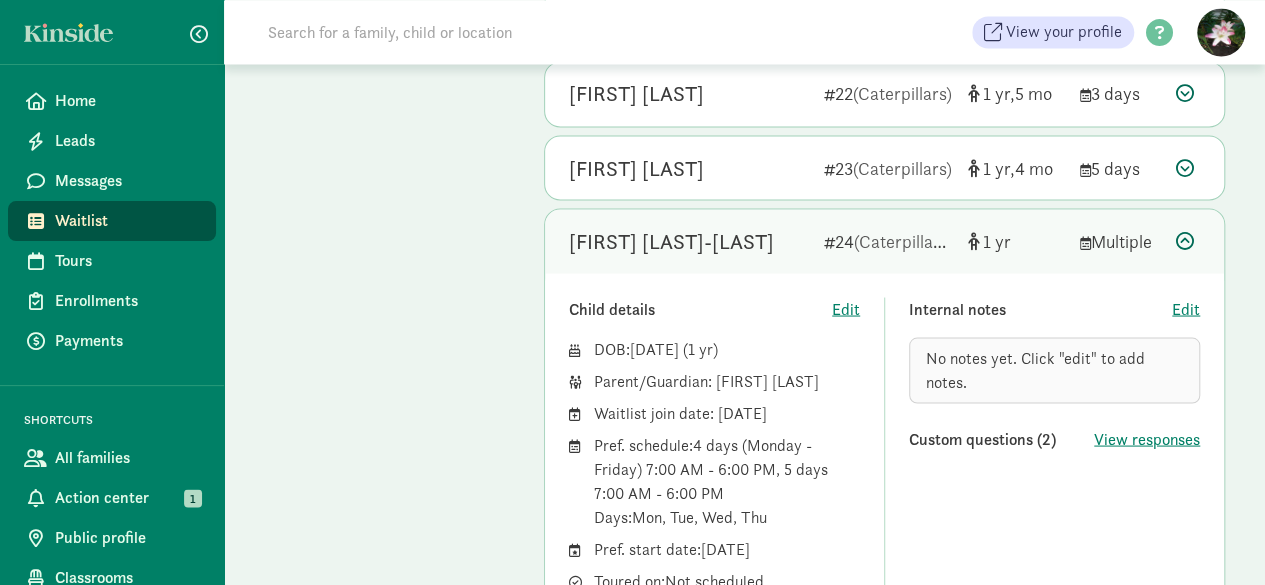 scroll, scrollTop: 1801, scrollLeft: 0, axis: vertical 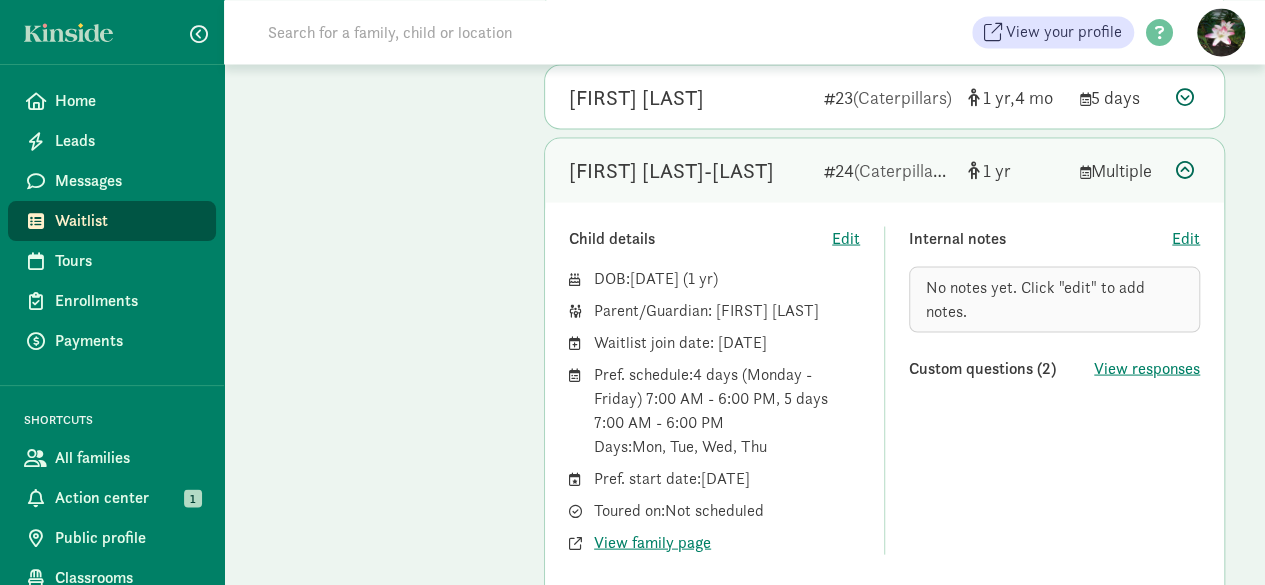 drag, startPoint x: 786, startPoint y: 461, endPoint x: 588, endPoint y: 467, distance: 198.09088 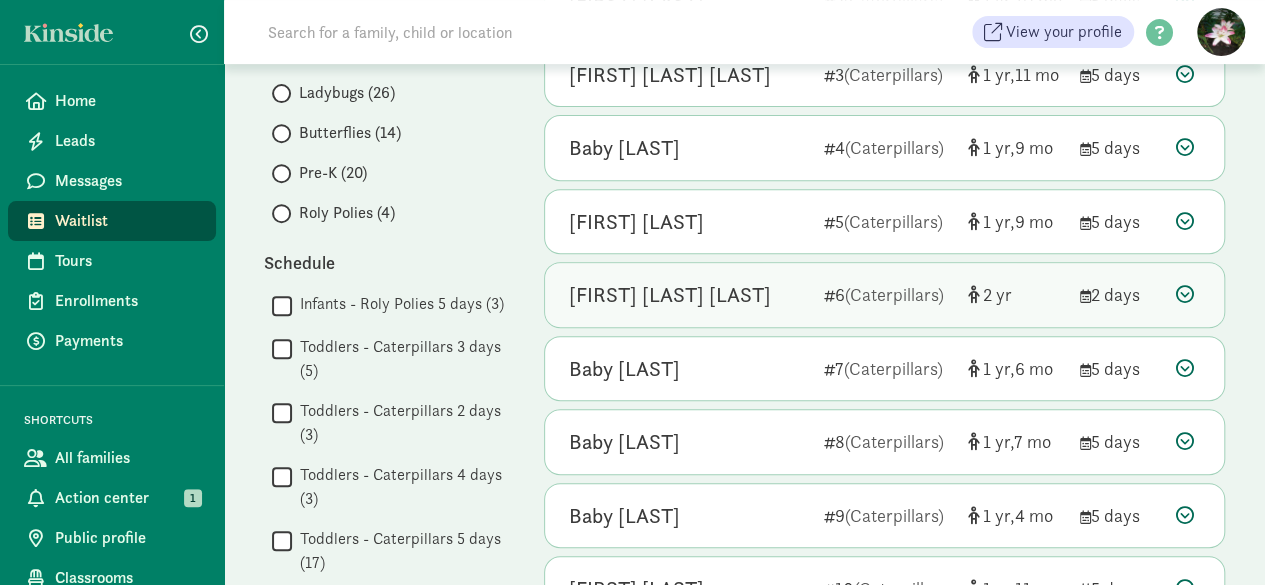 scroll, scrollTop: 0, scrollLeft: 0, axis: both 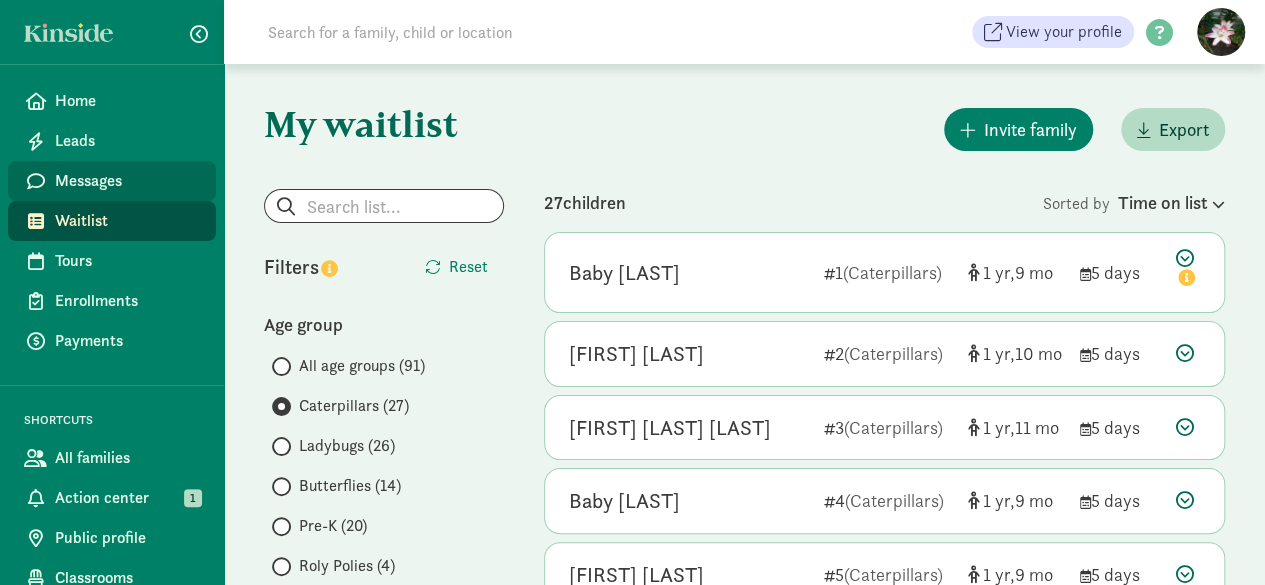 click on "Messages" at bounding box center (127, 181) 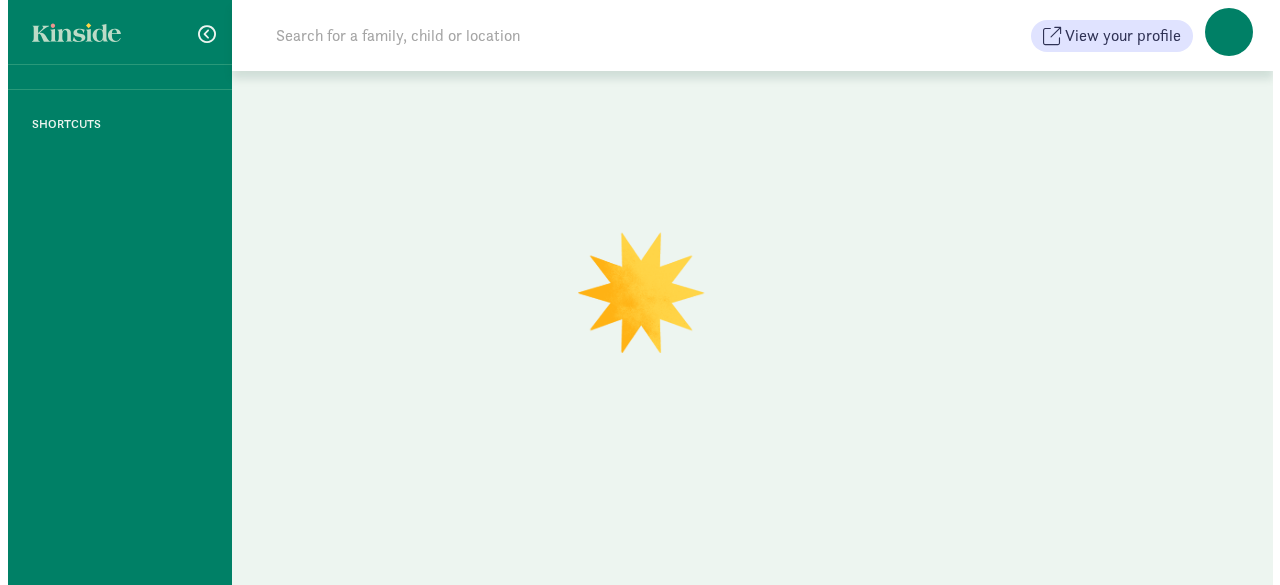 scroll, scrollTop: 0, scrollLeft: 0, axis: both 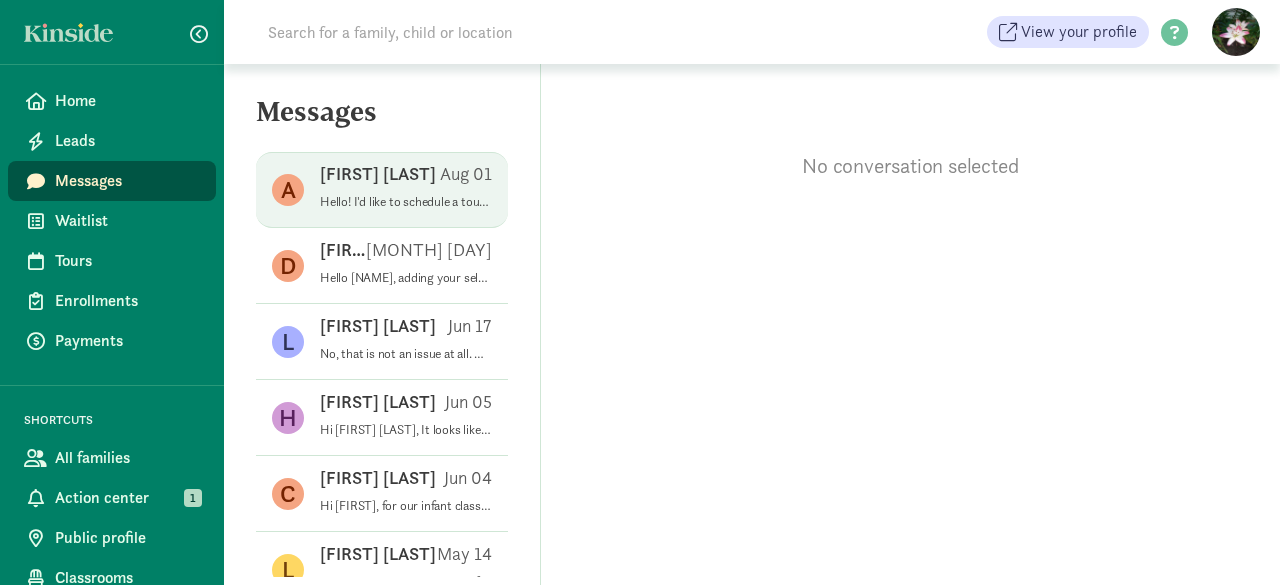 click on "Hello! I'd like to schedule a tour. What time options are available?" at bounding box center (406, 202) 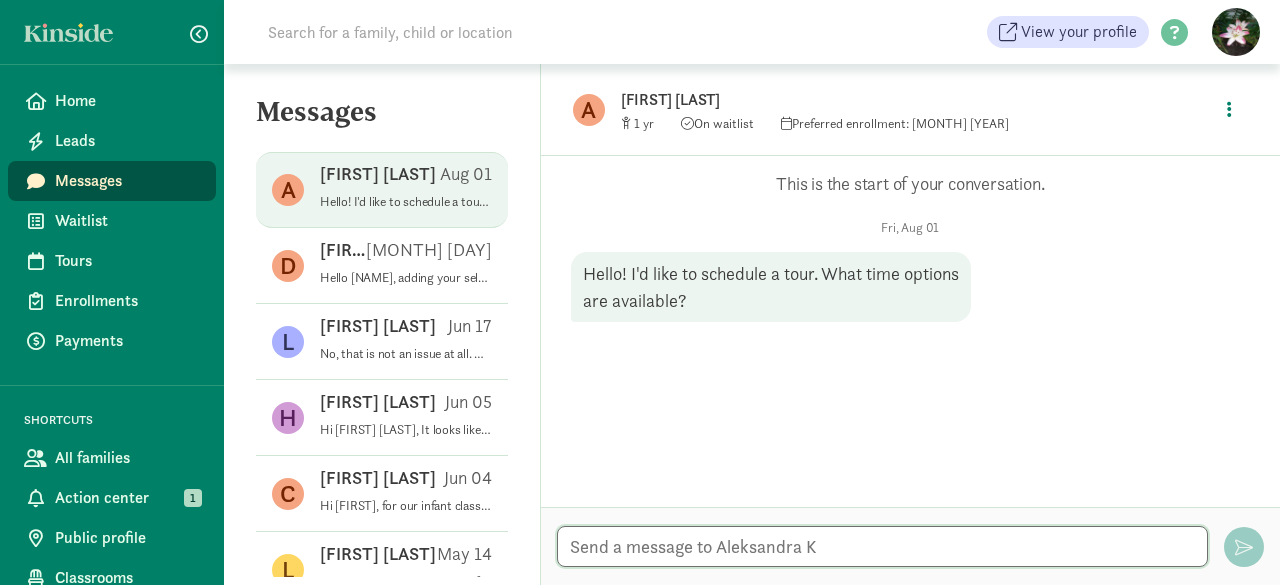 click at bounding box center [882, 546] 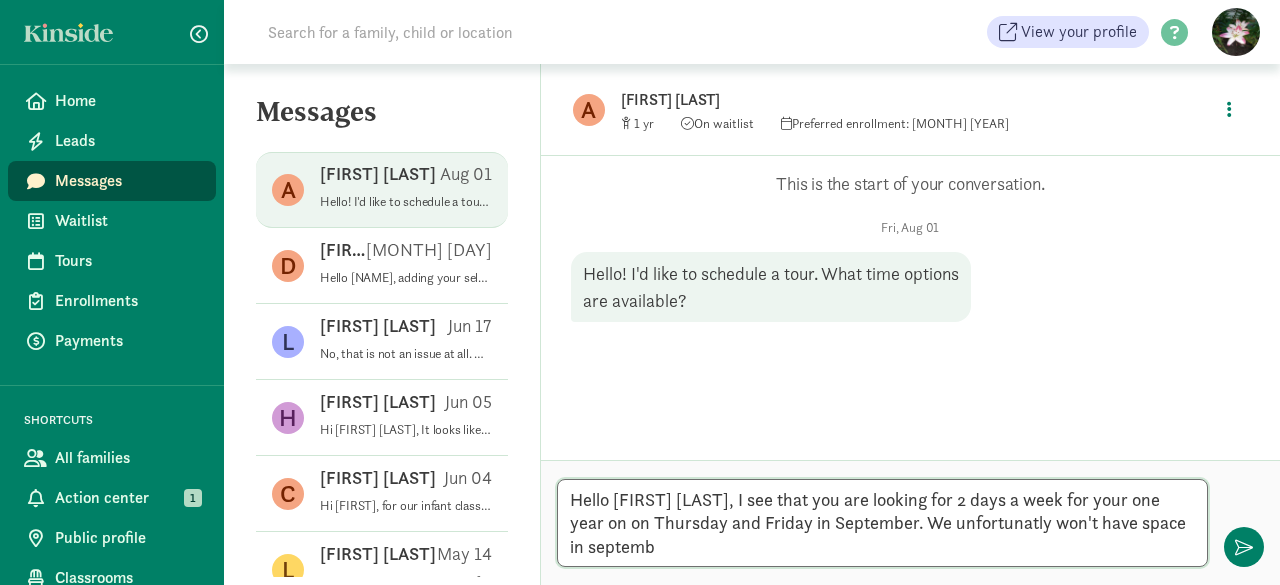 scroll, scrollTop: 0, scrollLeft: 0, axis: both 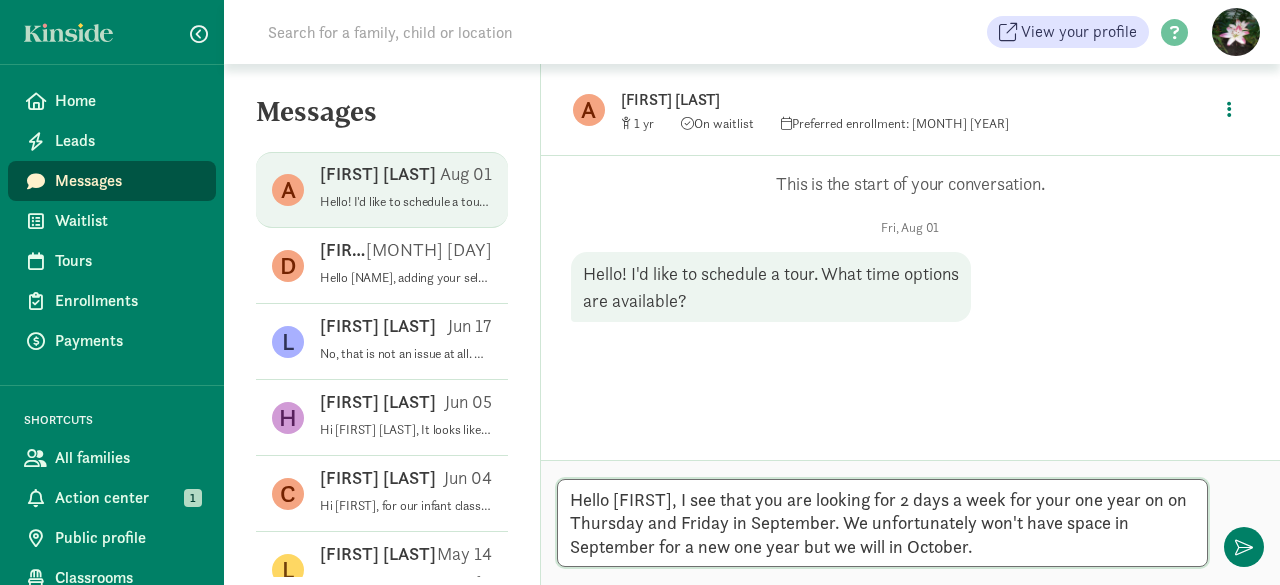 click on "Hello [FIRST], I see that you are looking for 2 days a week for your one year on on Thursday and Friday in September. We unfortunately won't have space in September for a new one year but we will in October." at bounding box center [882, 523] 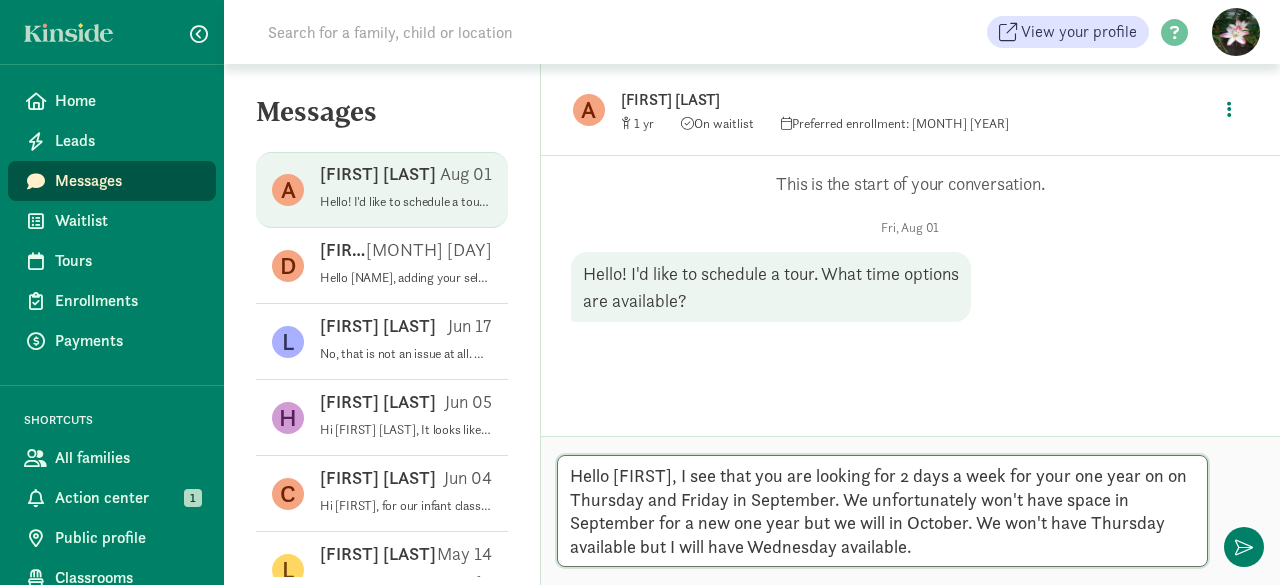 click on "Hello [FIRST], I see that you are looking for 2 days a week for your one year on on Thursday and Friday in September. We unfortunately won't have space in September for a new one year but we will in October. We won't have Thursday available but I will have Wednesday available." at bounding box center [882, 511] 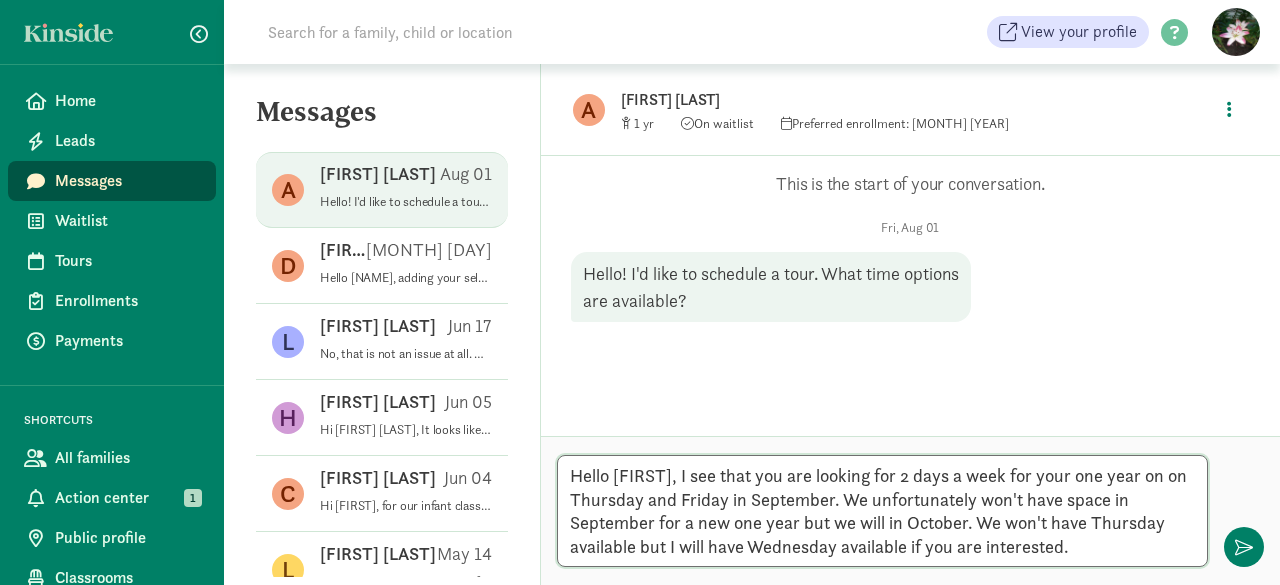 click on "Hello [FIRST], I see that you are looking for 2 days a week for your one year on on Thursday and Friday in September. We unfortunately won't have space in September for a new one year but we will in October. We won't have Thursday available but I will have Wednesday available if you are interested." at bounding box center [882, 511] 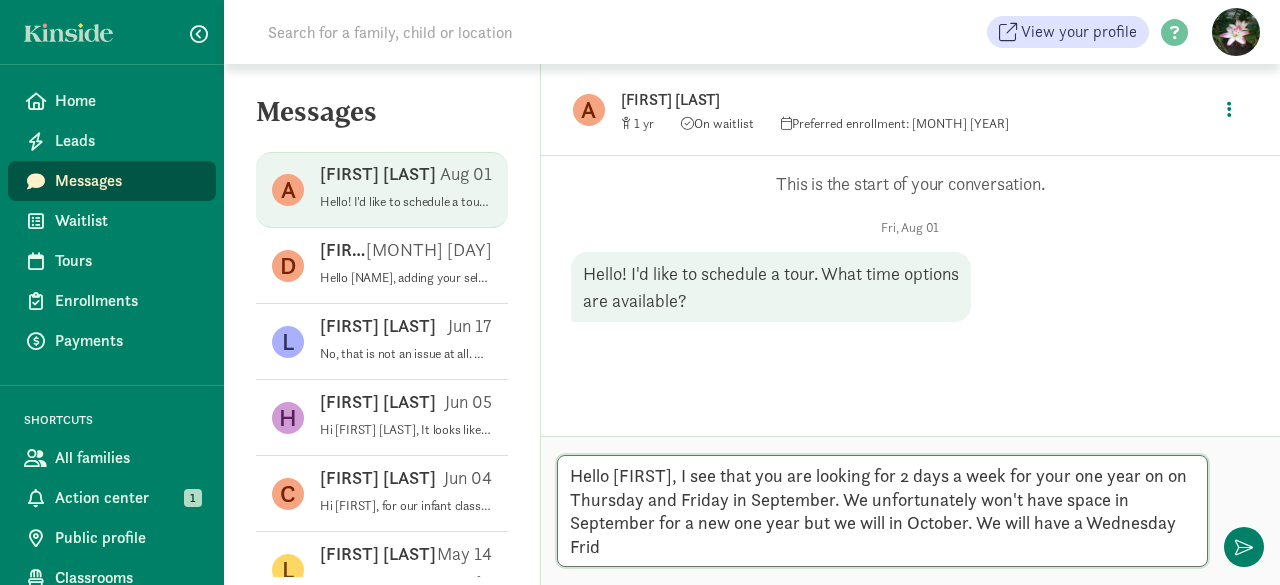 scroll, scrollTop: 0, scrollLeft: 0, axis: both 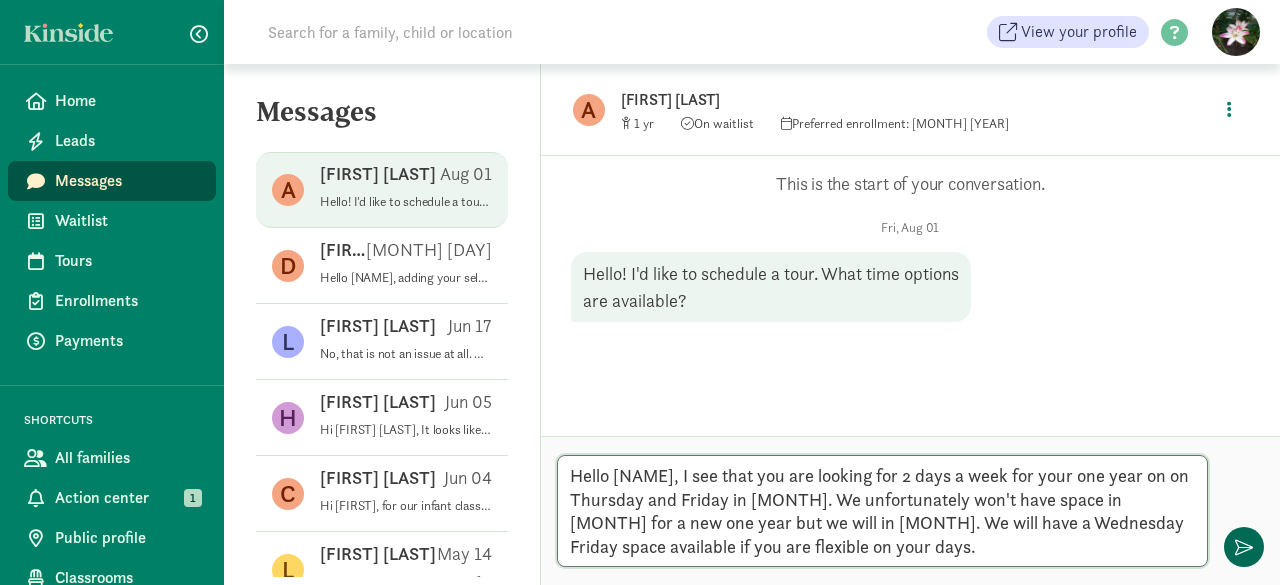 type on "Hello [NAME], I see that you are looking for 2 days a week for your one year on on Thursday and Friday in [MONTH]. We unfortunately won't have space in [MONTH] for a new one year but we will in [MONTH]. We will have a Wednesday Friday space available if you are flexible on your days." 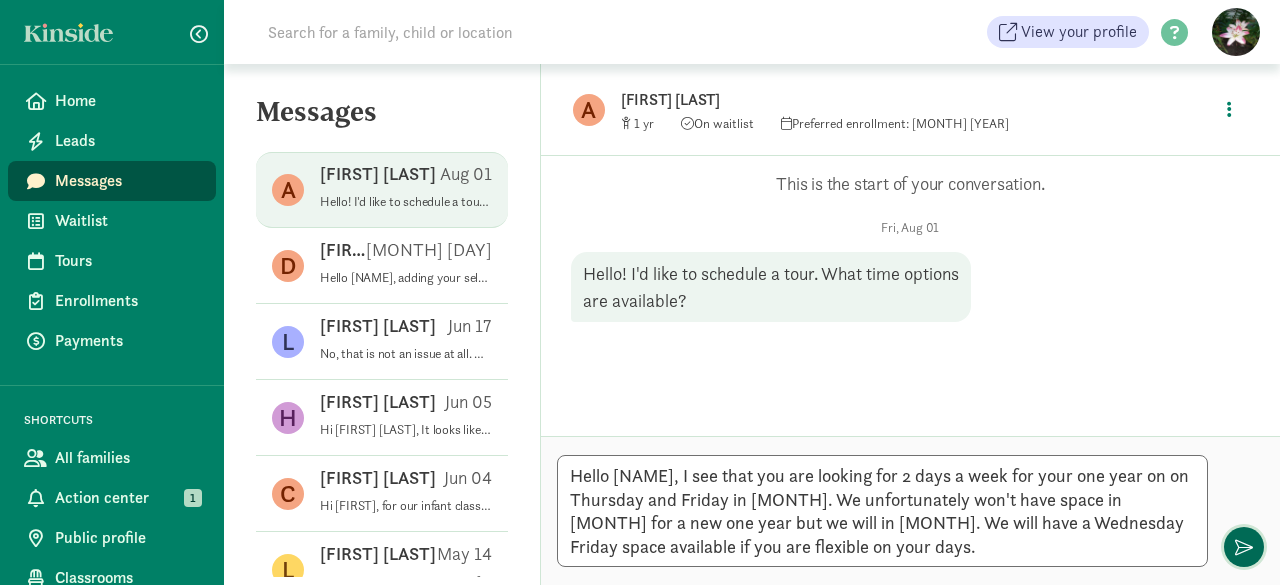 click at bounding box center (1244, 547) 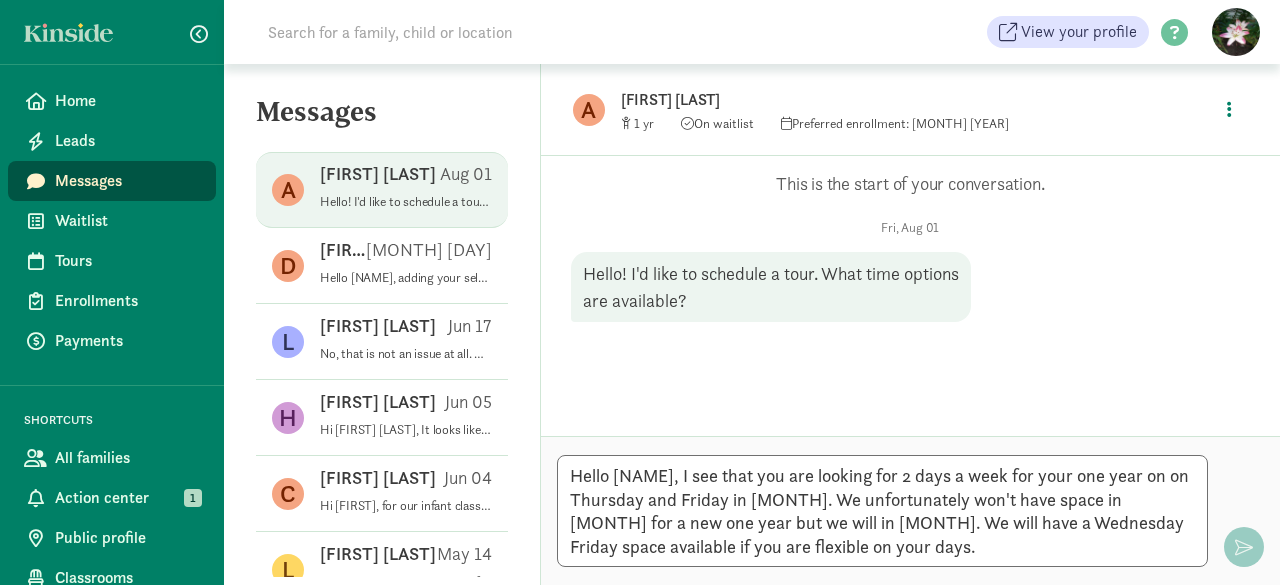 type 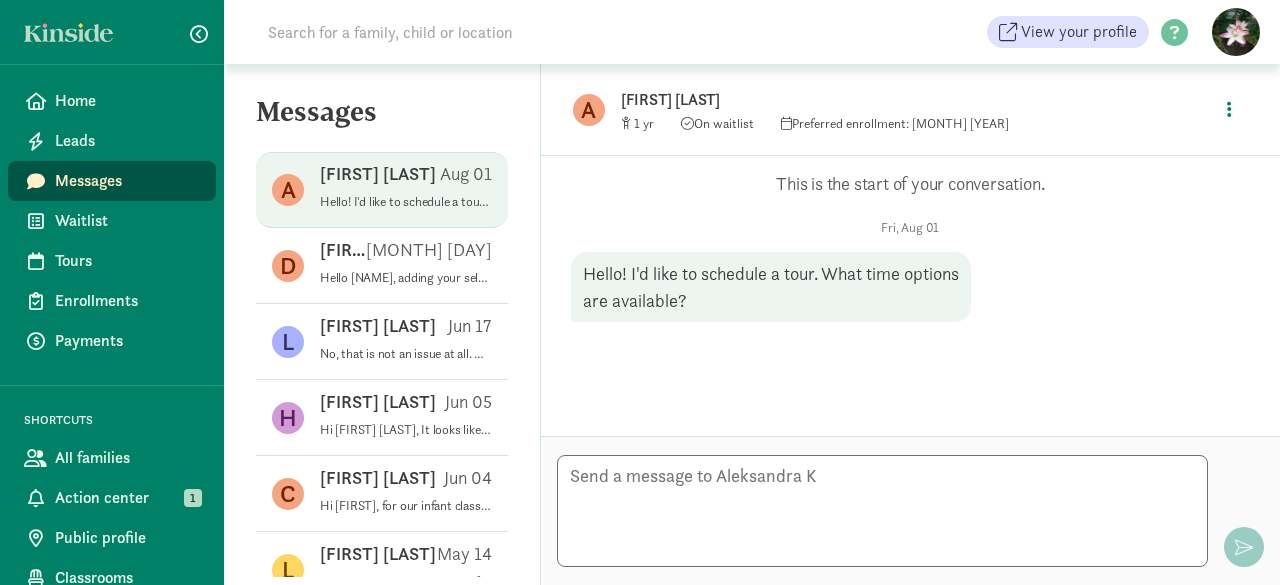 scroll, scrollTop: 67, scrollLeft: 0, axis: vertical 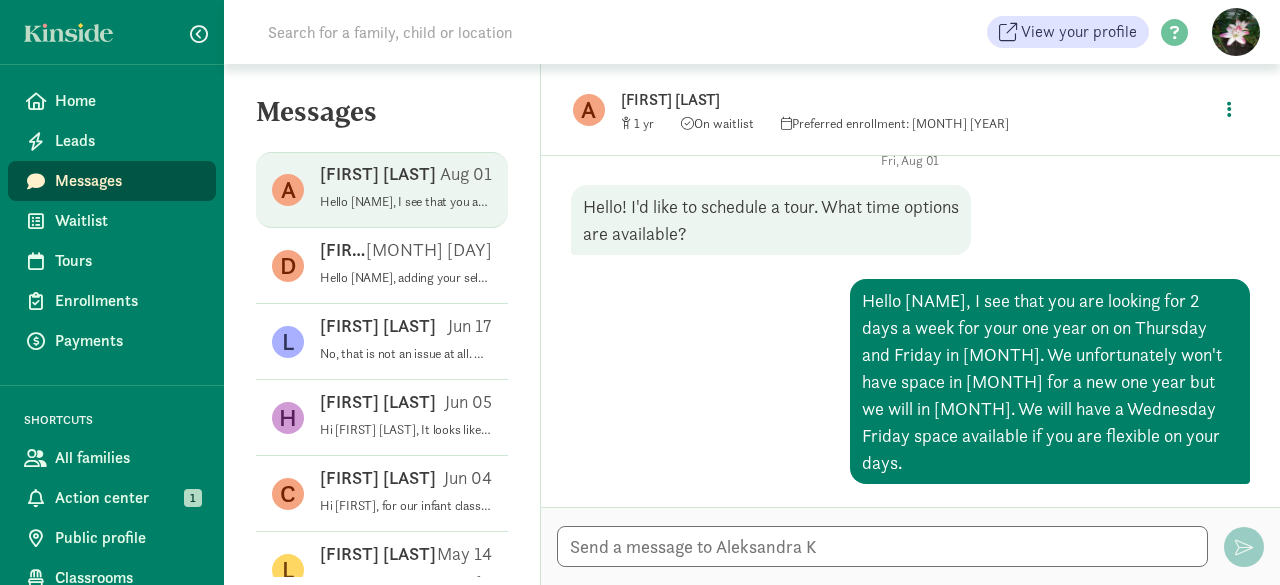 click at bounding box center (74, 32) 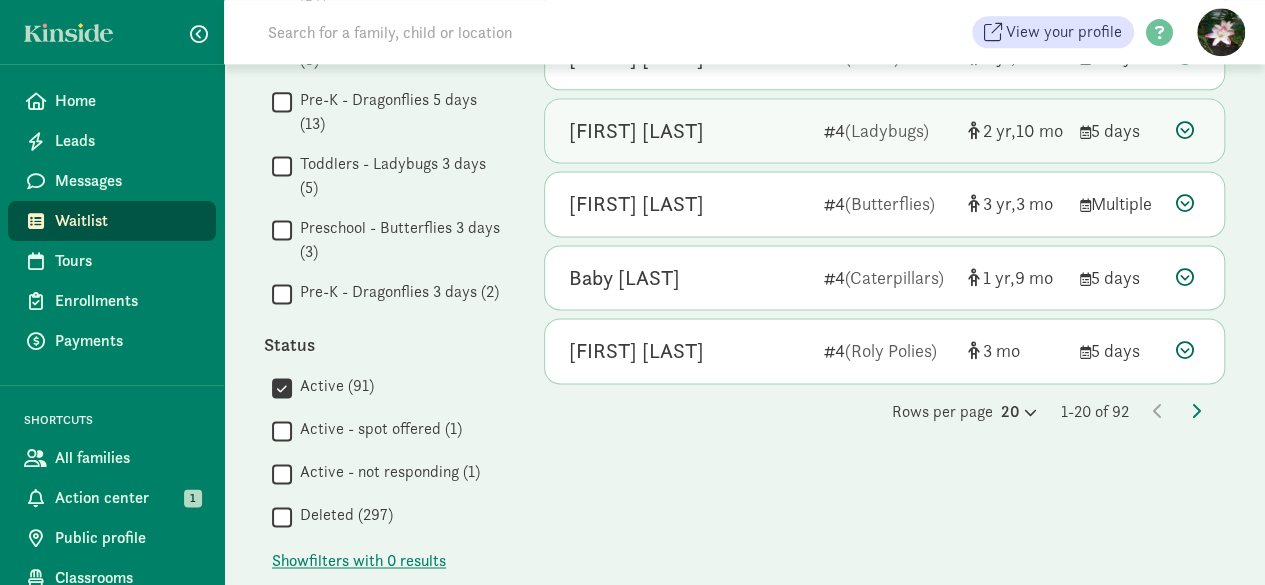 scroll, scrollTop: 1172, scrollLeft: 0, axis: vertical 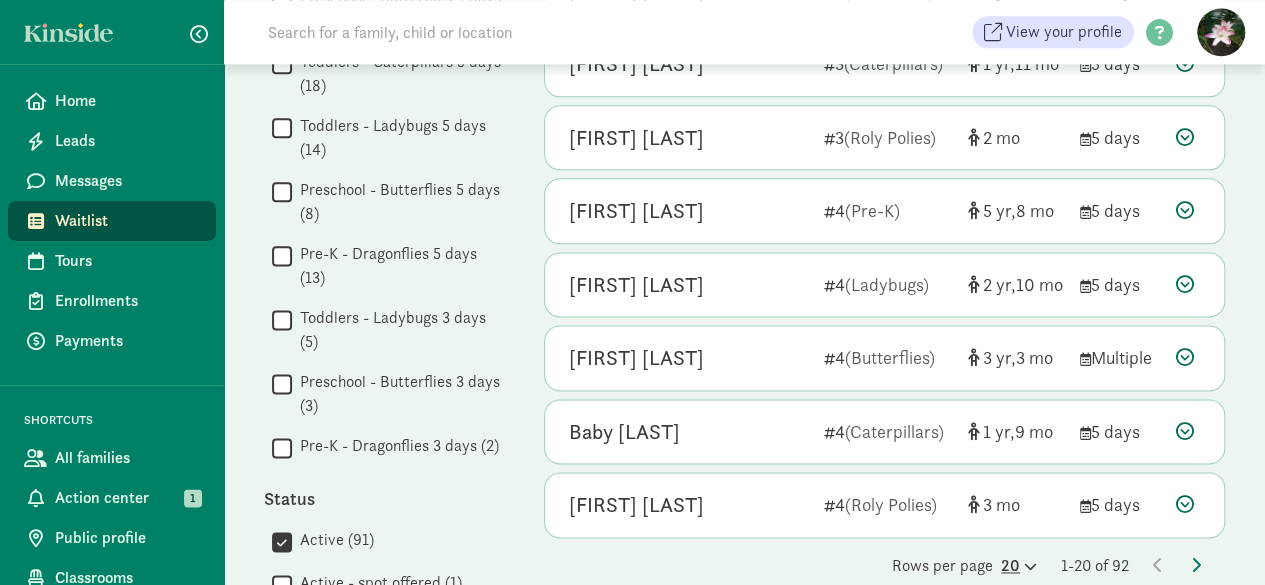 click 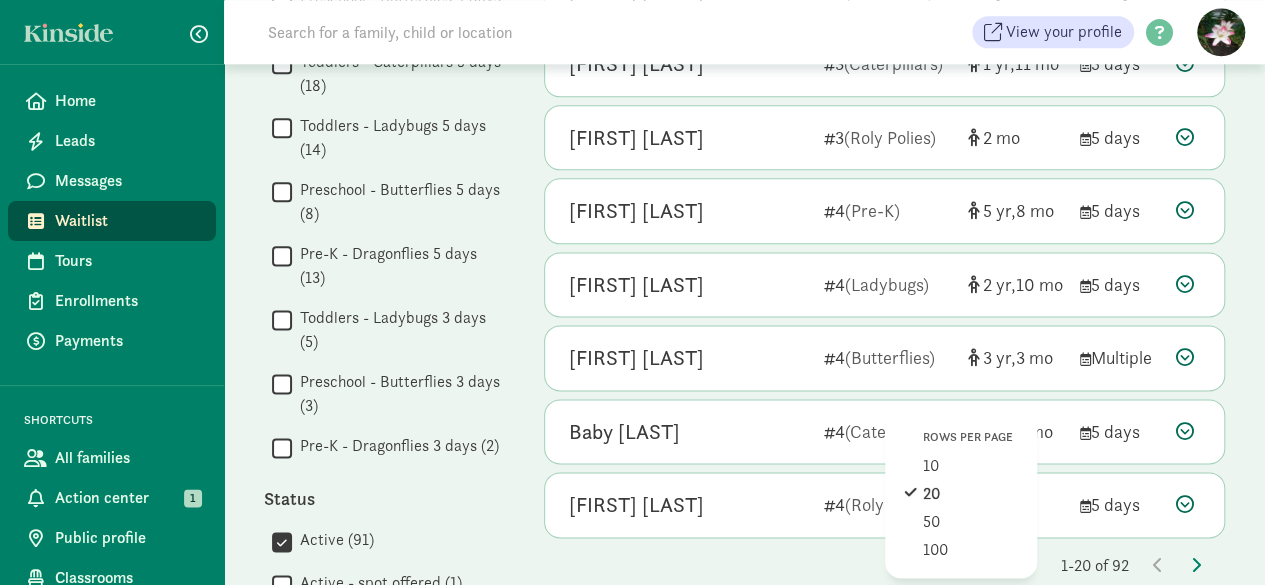 click on "Rows per page    10   20   50   100" at bounding box center (961, 495) 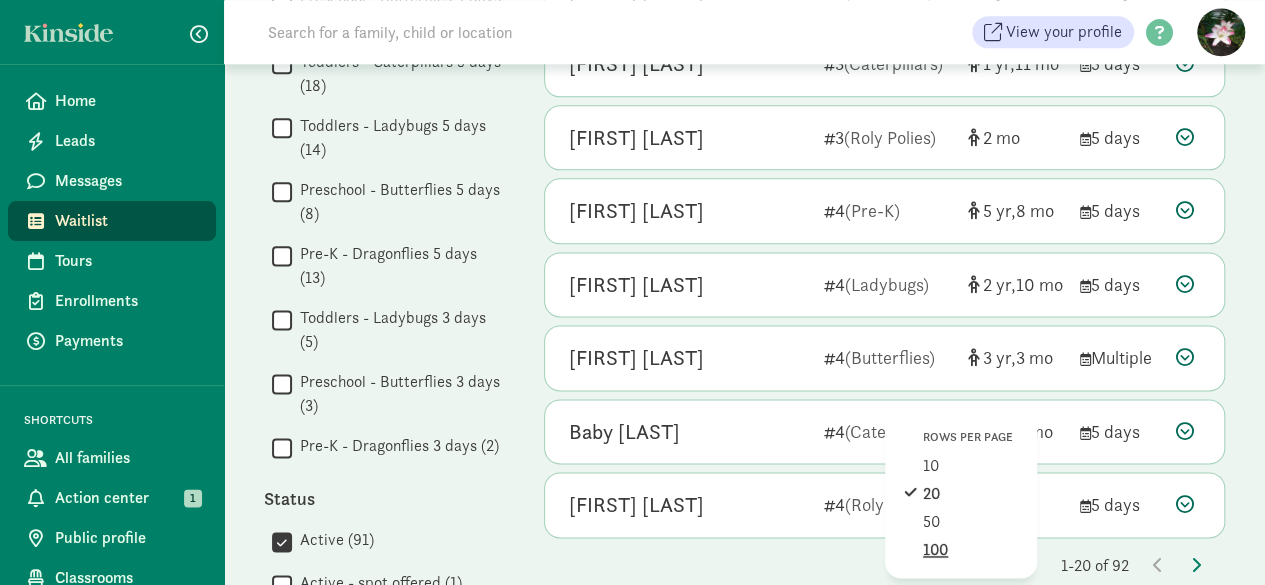 click on "100" 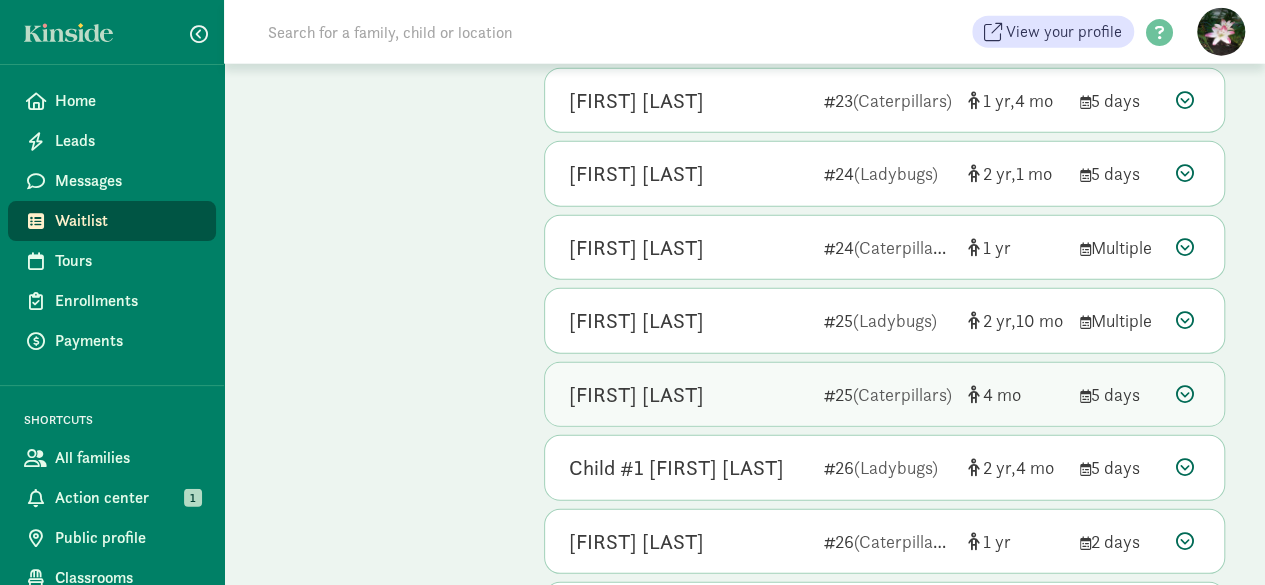 scroll, scrollTop: 6435, scrollLeft: 0, axis: vertical 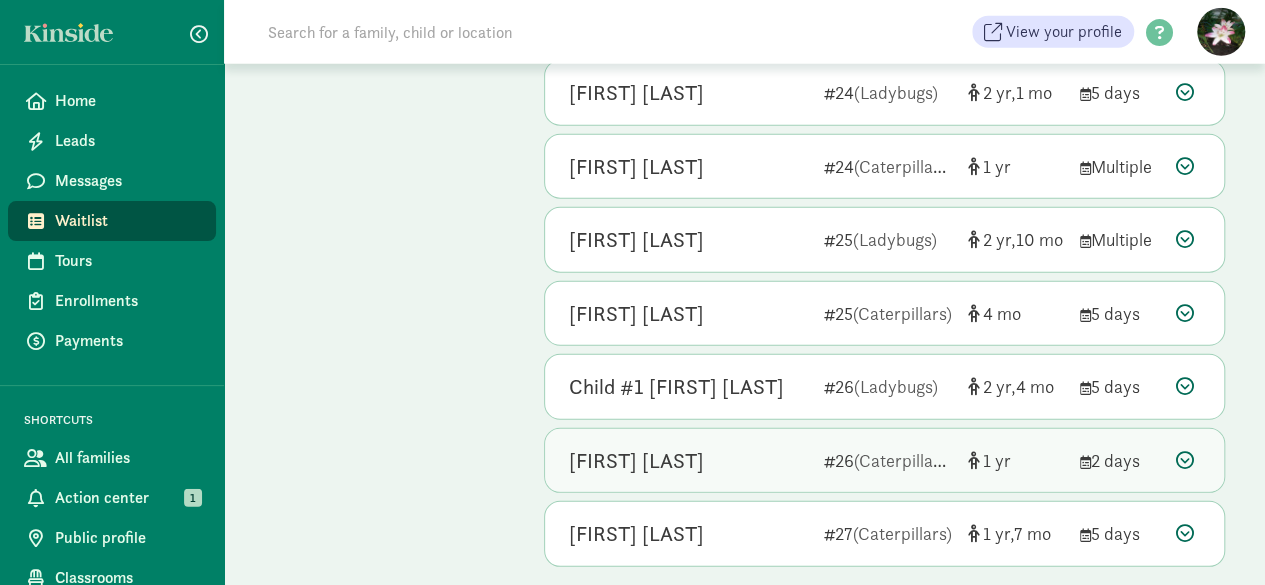 click on "Veronika  Kuznetsova        26  (Caterpillars)     1    2 days" at bounding box center (884, 461) 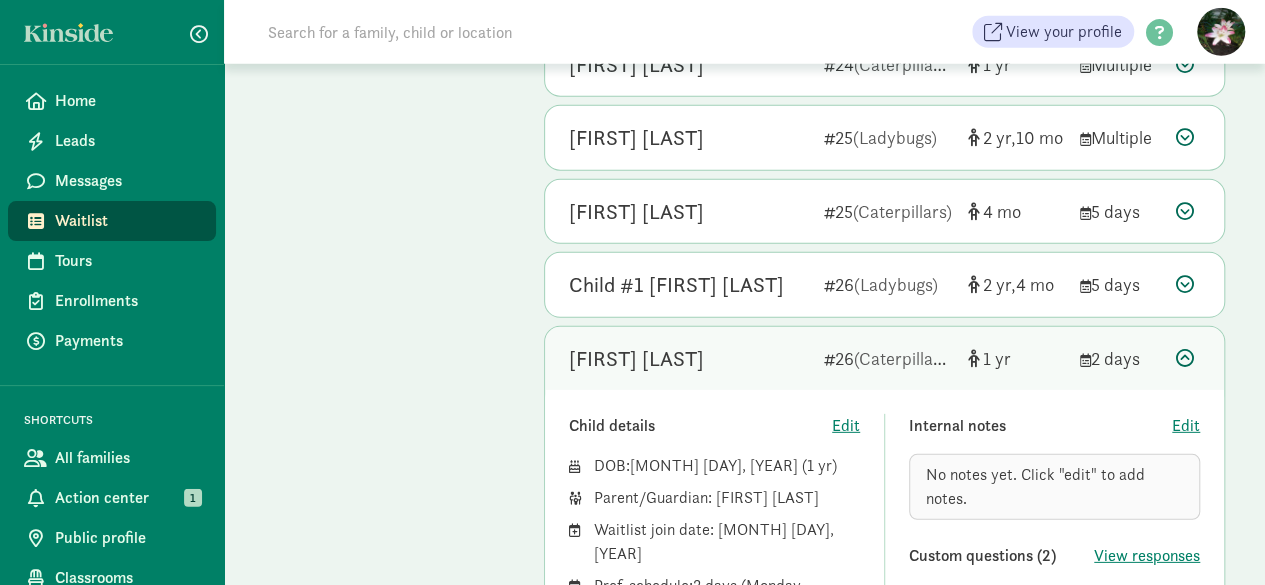 scroll, scrollTop: 6635, scrollLeft: 0, axis: vertical 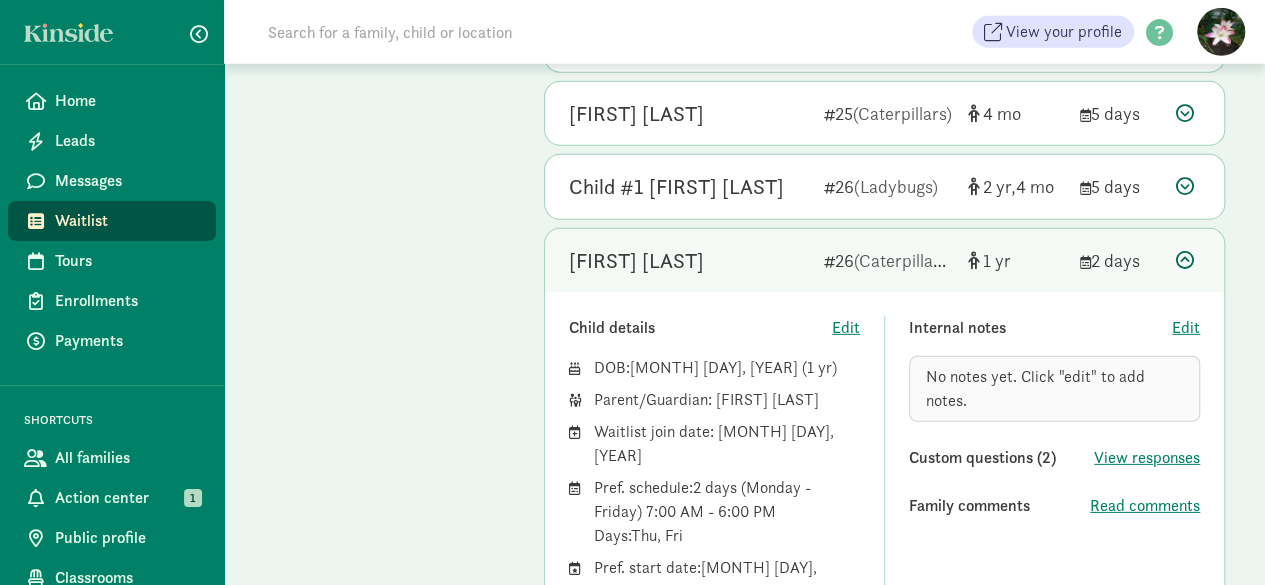 drag, startPoint x: 684, startPoint y: 472, endPoint x: 724, endPoint y: 455, distance: 43.462627 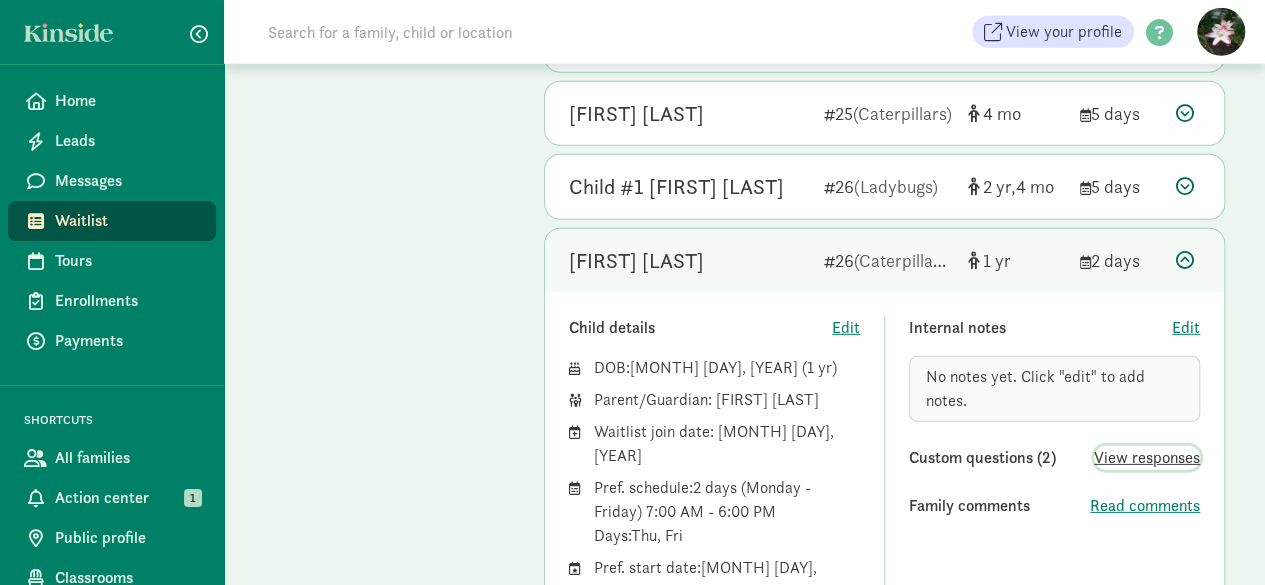 click on "View responses" at bounding box center [1147, 458] 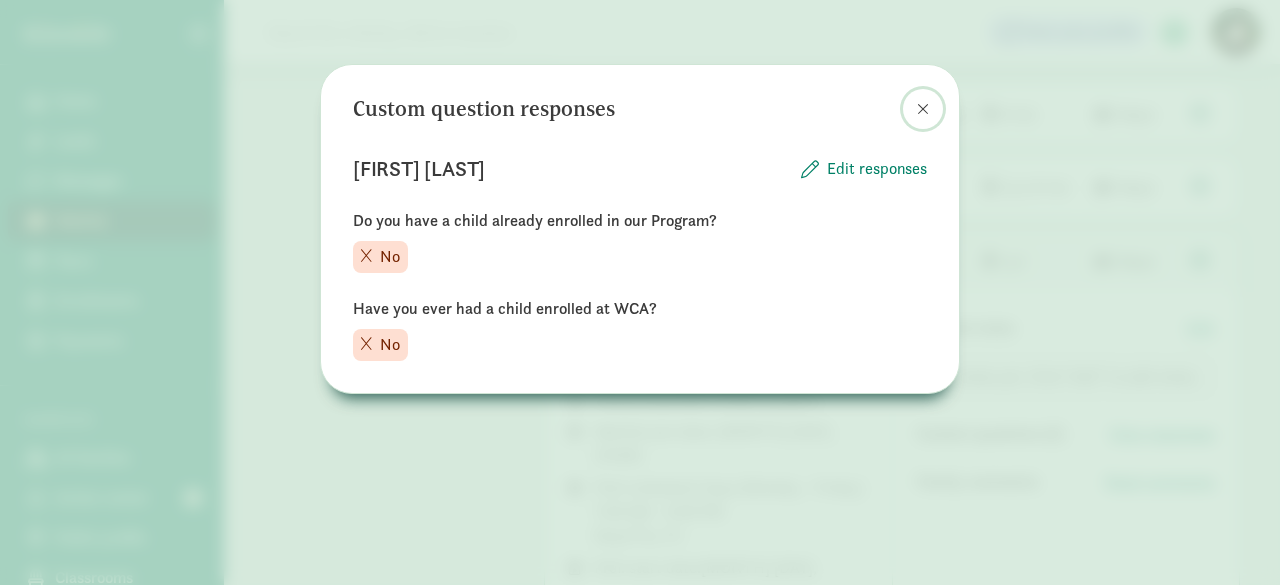 click at bounding box center [923, 109] 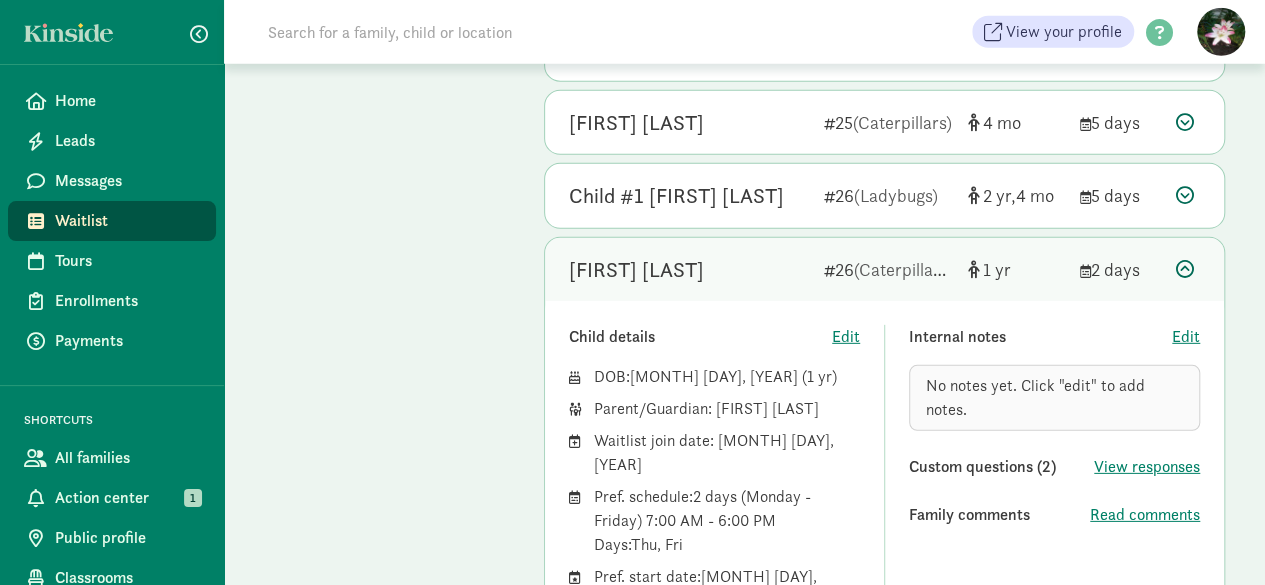 scroll, scrollTop: 6687, scrollLeft: 0, axis: vertical 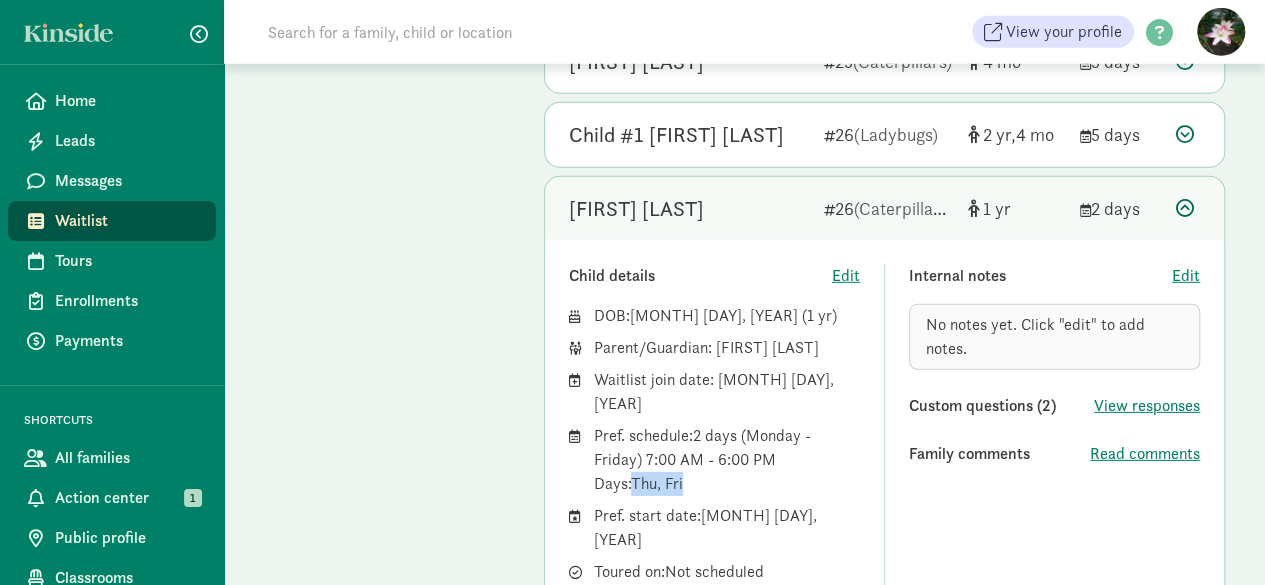 drag, startPoint x: 636, startPoint y: 424, endPoint x: 718, endPoint y: 431, distance: 82.29824 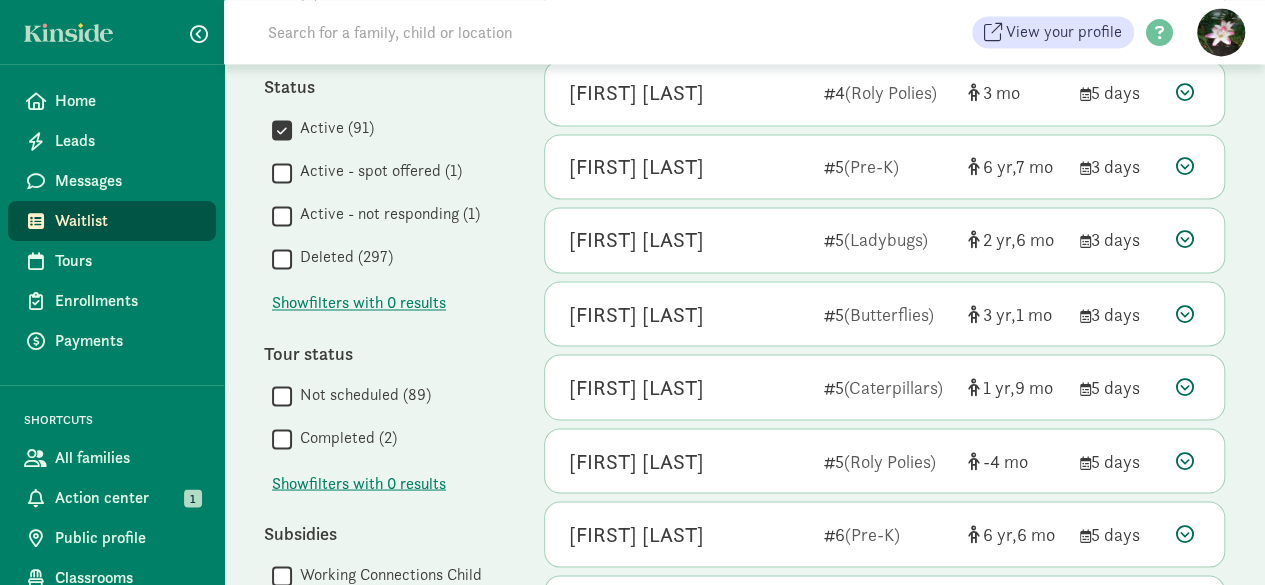 scroll, scrollTop: 1600, scrollLeft: 0, axis: vertical 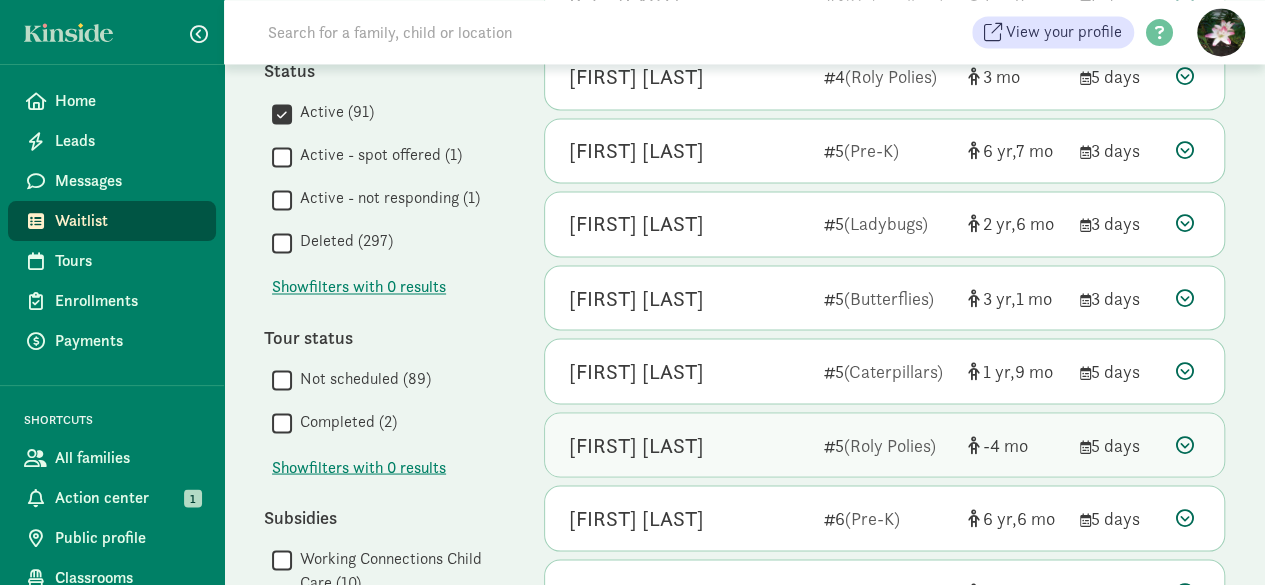 click on "TBD Johnson" at bounding box center (636, 445) 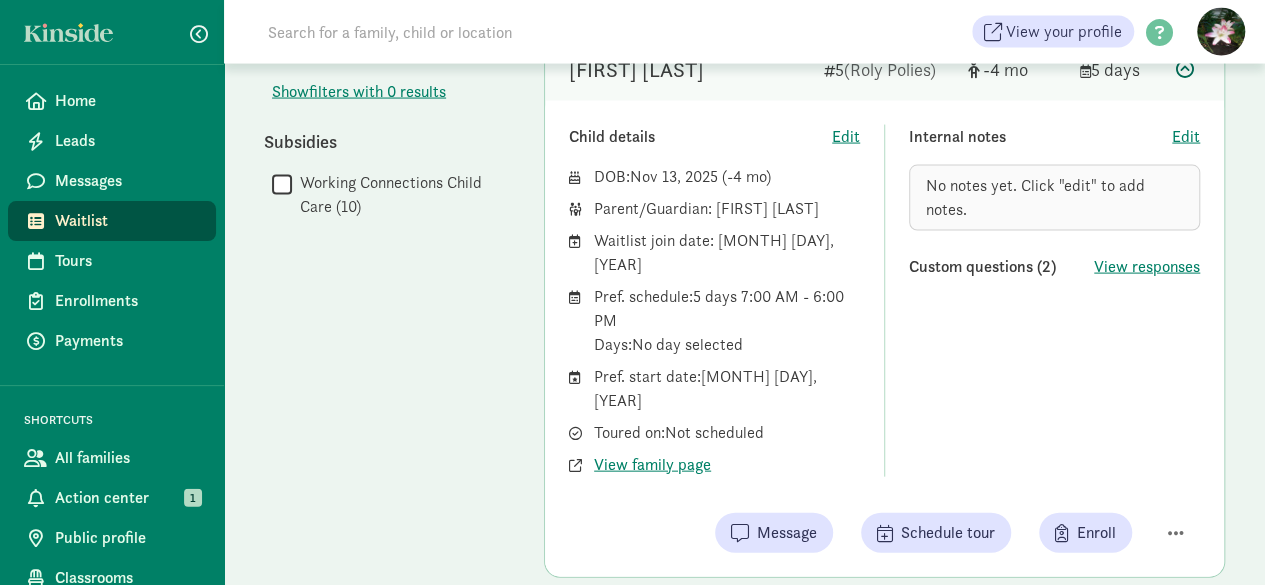 scroll, scrollTop: 2000, scrollLeft: 0, axis: vertical 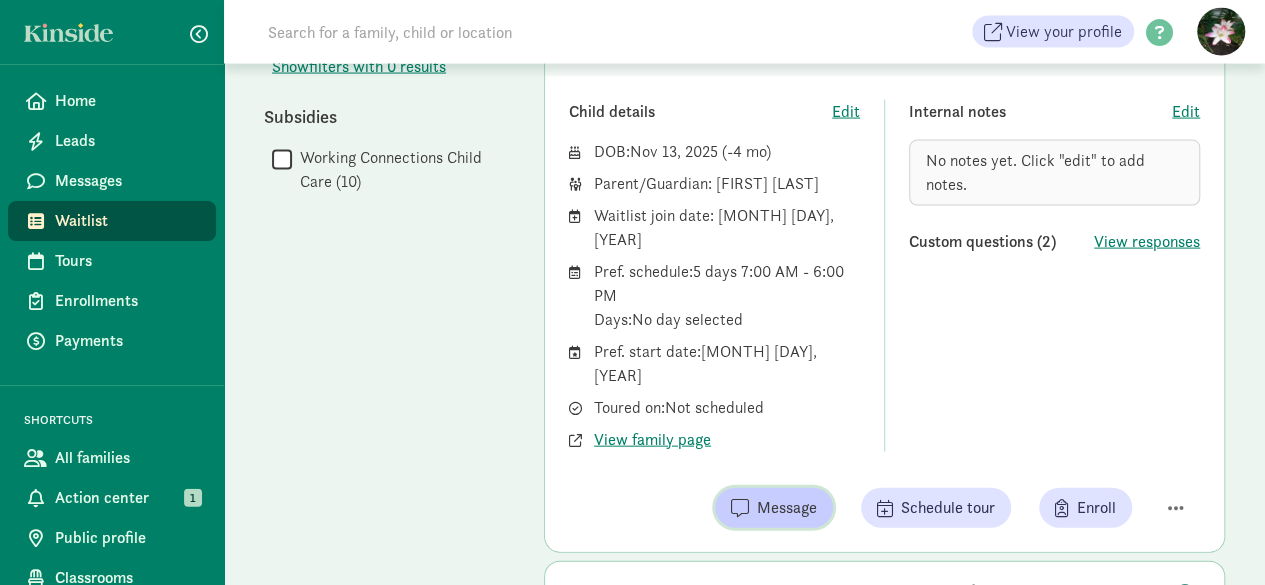 click on "Message" at bounding box center [787, 508] 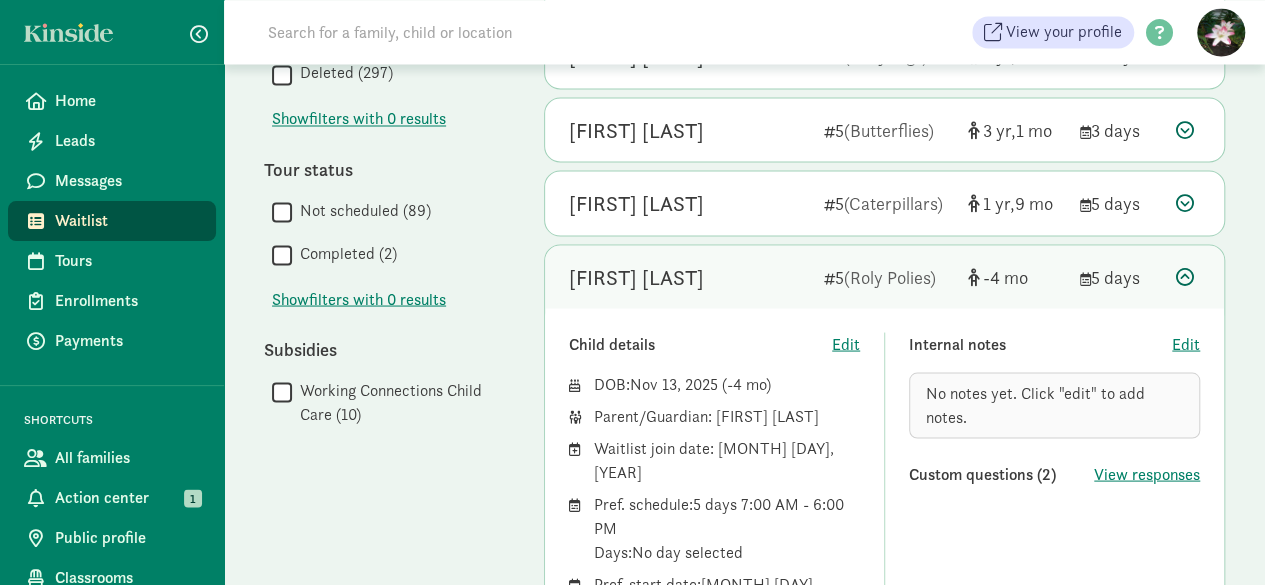scroll, scrollTop: 1800, scrollLeft: 0, axis: vertical 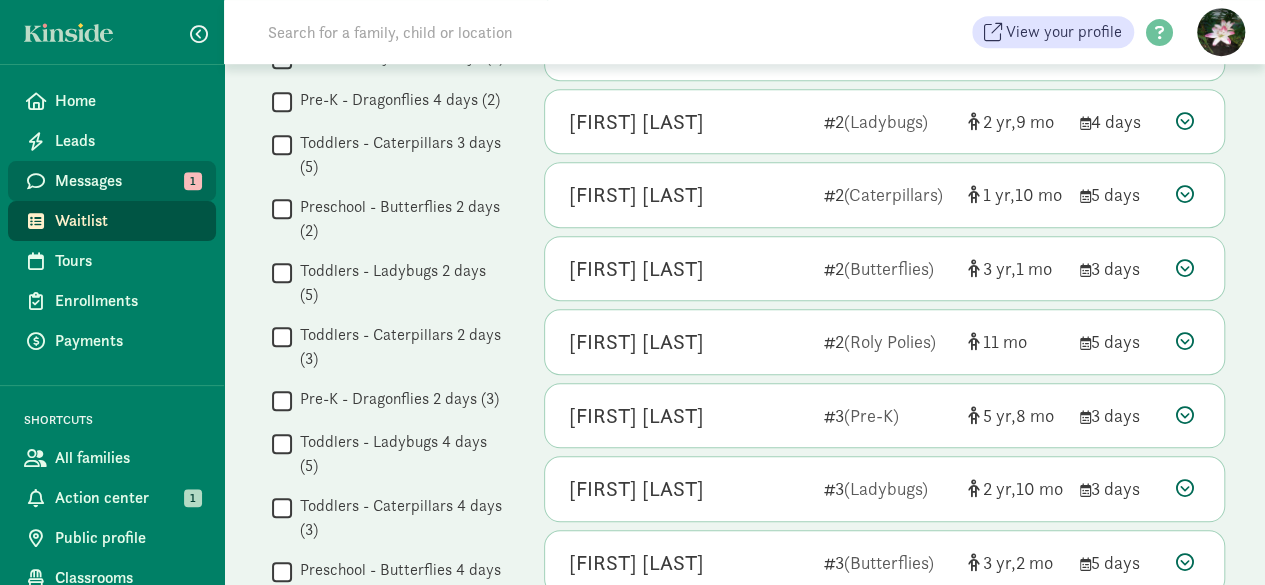 drag, startPoint x: 110, startPoint y: 182, endPoint x: 96, endPoint y: 189, distance: 15.652476 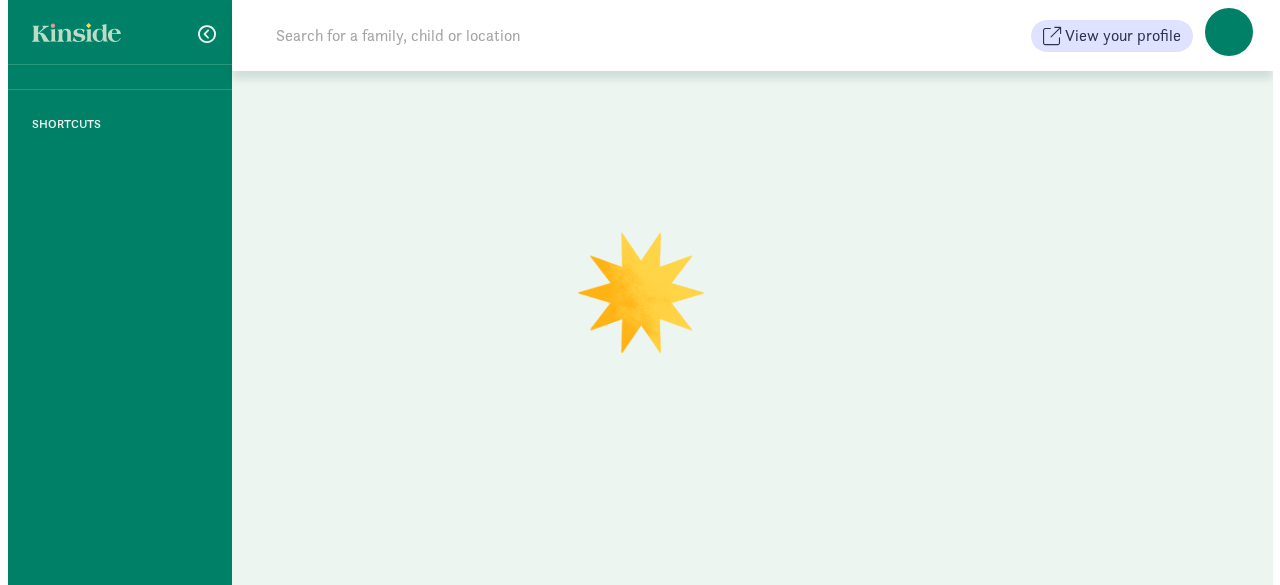 scroll, scrollTop: 0, scrollLeft: 0, axis: both 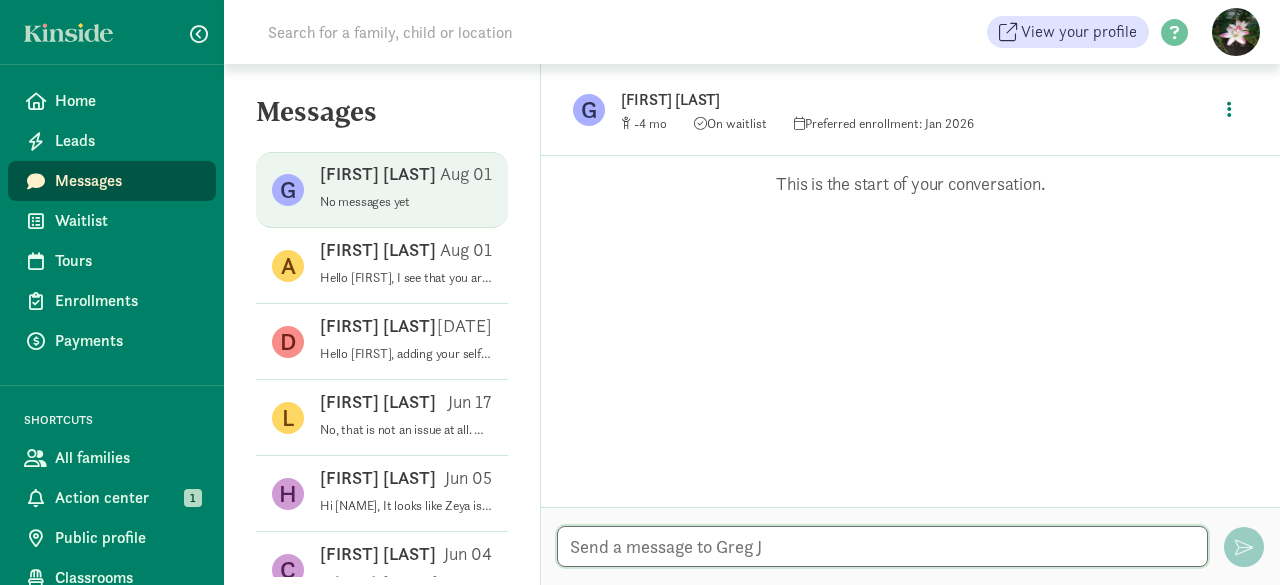 click at bounding box center (882, 546) 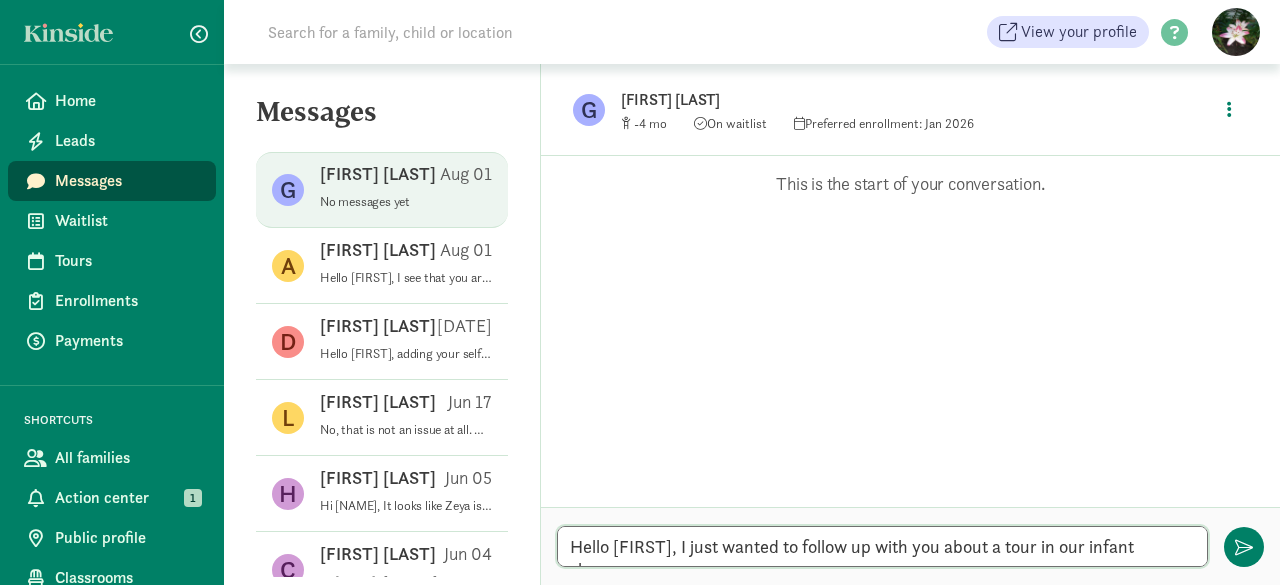 scroll, scrollTop: 15, scrollLeft: 0, axis: vertical 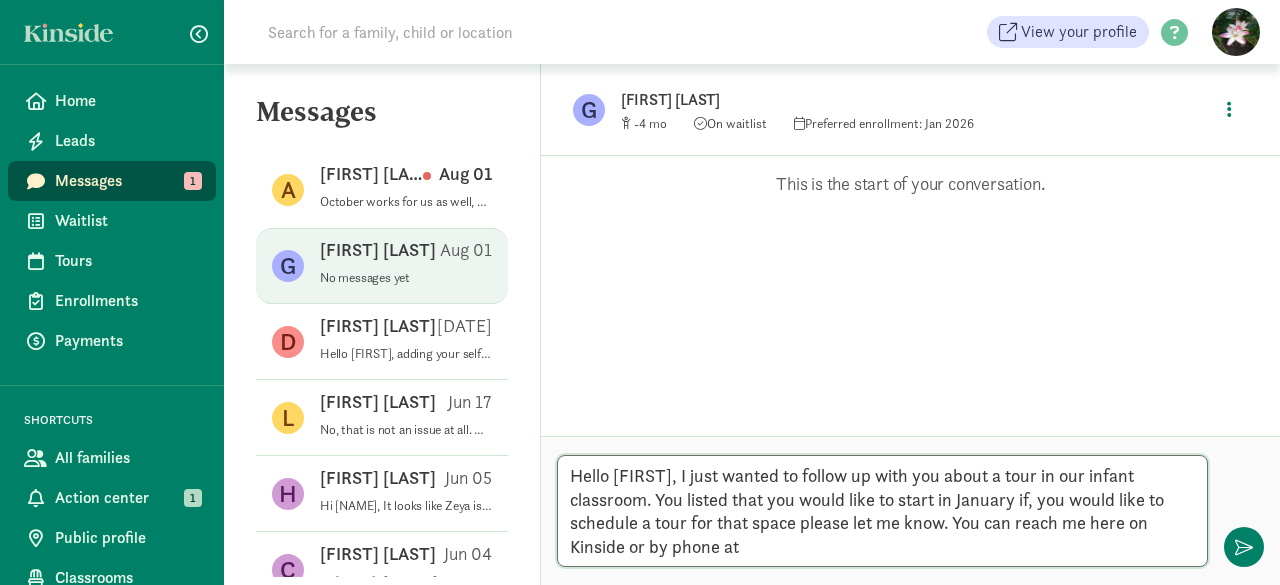 click on "Hello [FIRST], I just wanted to follow up with you about a tour in our infant classroom. You listed that you would like to start in January if, you would like to schedule a tour for that space please let me know. You can reach me here on Kinside or by phone at" at bounding box center (882, 511) 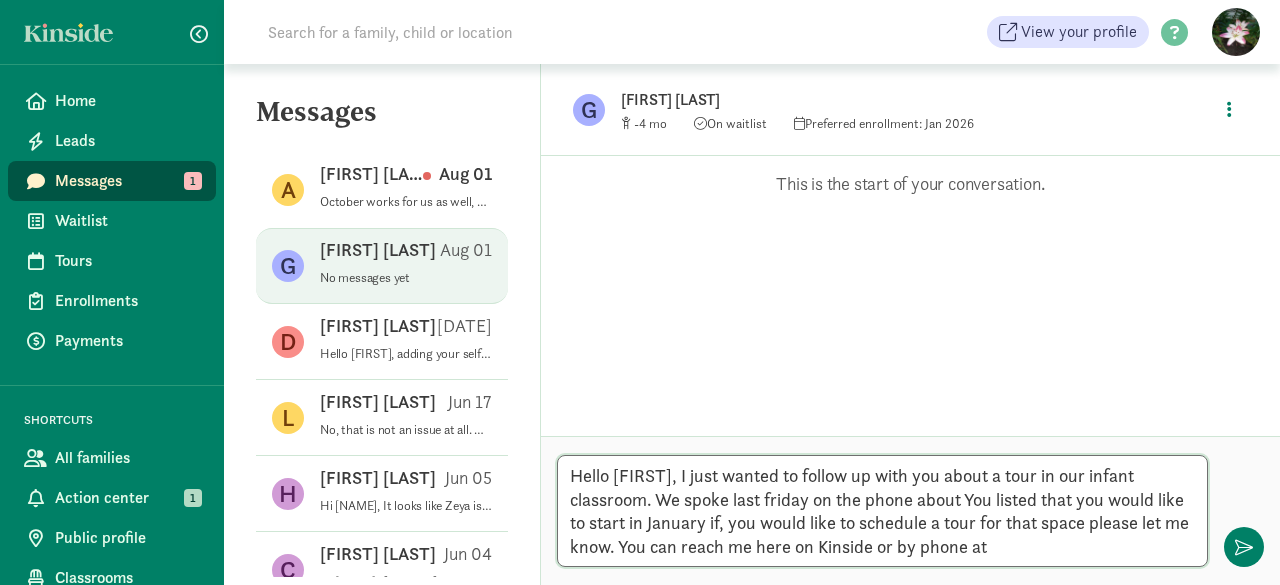 click on "Hello [FIRST], I just wanted to follow up with you about a tour in our infant classroom. We spoke last friday on the phone about You listed that you would like to start in January if, you would like to schedule a tour for that space please let me know. You can reach me here on Kinside or by phone at" at bounding box center (882, 511) 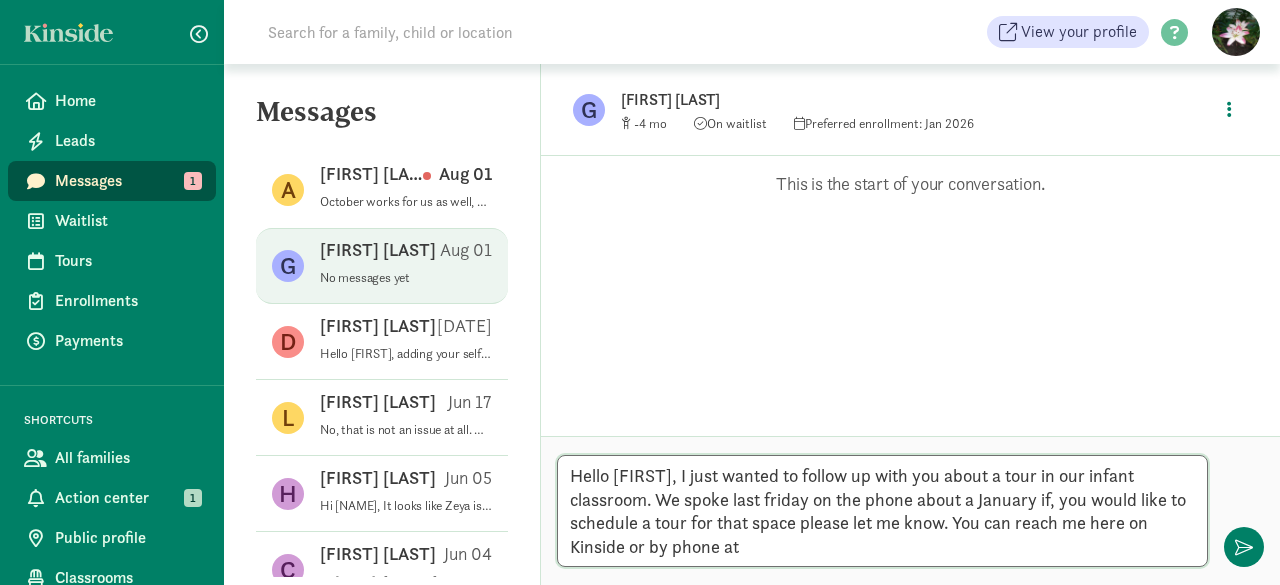 click on "Hello [FIRST], I just wanted to follow up with you about a tour in our infant classroom. We spoke last friday on the phone about a January if, you would like to schedule a tour for that space please let me know. You can reach me here on Kinside or by phone at" at bounding box center [882, 511] 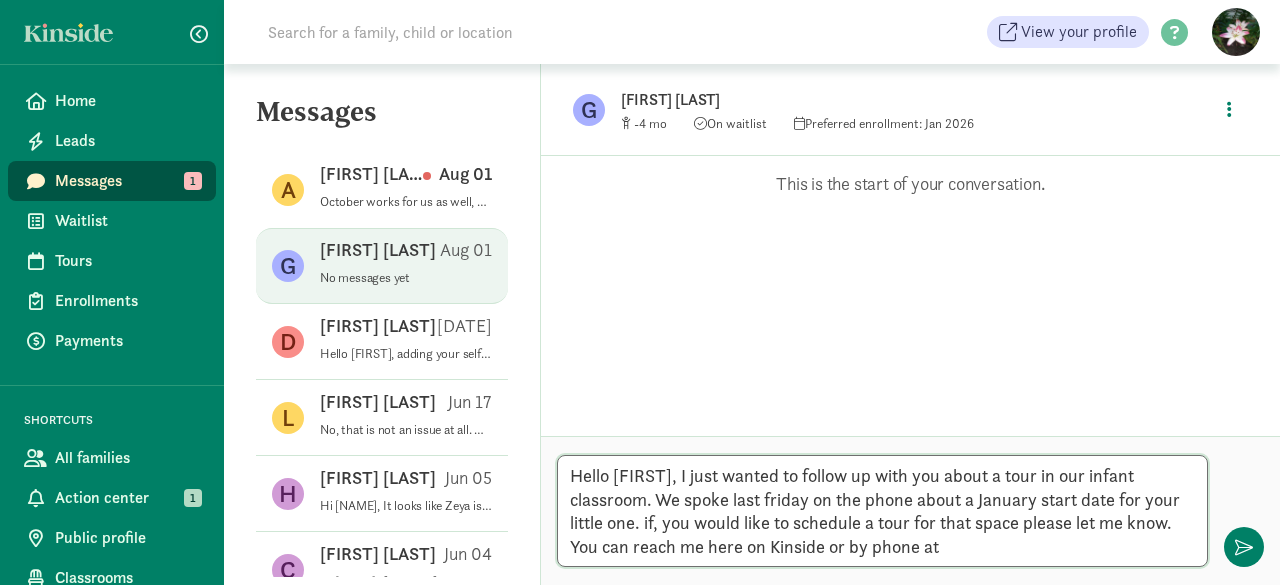 click on "Hello [FIRST], I just wanted to follow up with you about a tour in our infant classroom. We spoke last friday on the phone about a January start date for your little one. if, you would like to schedule a tour for that space please let me know. You can reach me here on Kinside or by phone at" at bounding box center [882, 511] 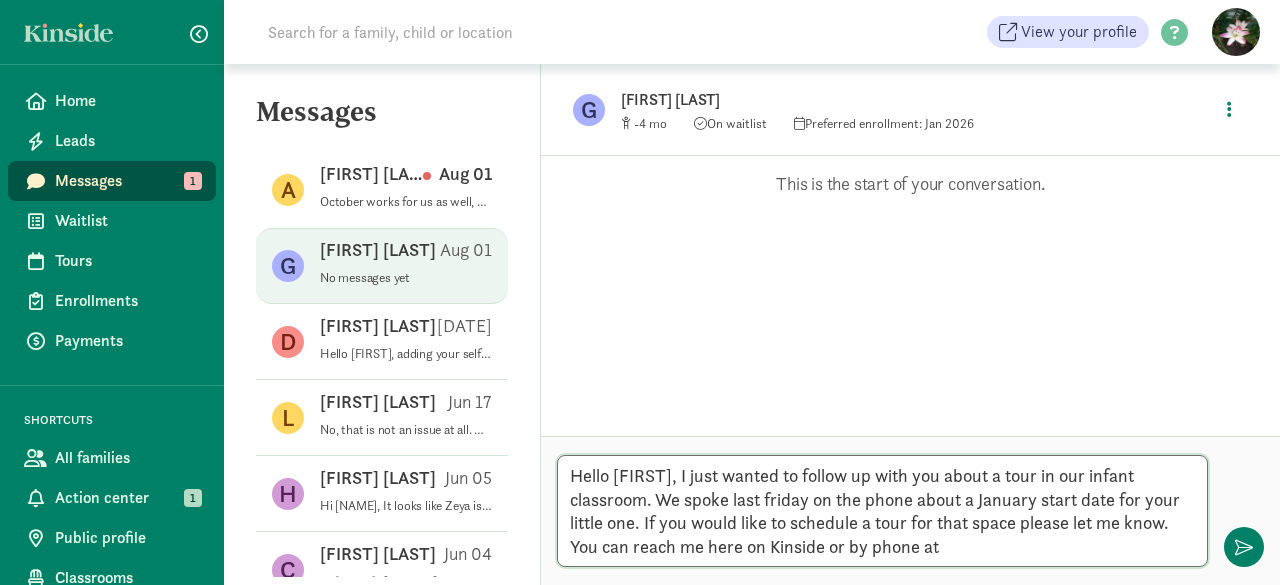 click on "Hello [FIRST], I just wanted to follow up with you about a tour in our infant classroom. We spoke last friday on the phone about a January start date for your little one. If you would like to schedule a tour for that space please let me know. You can reach me here on Kinside or by phone at" at bounding box center (882, 511) 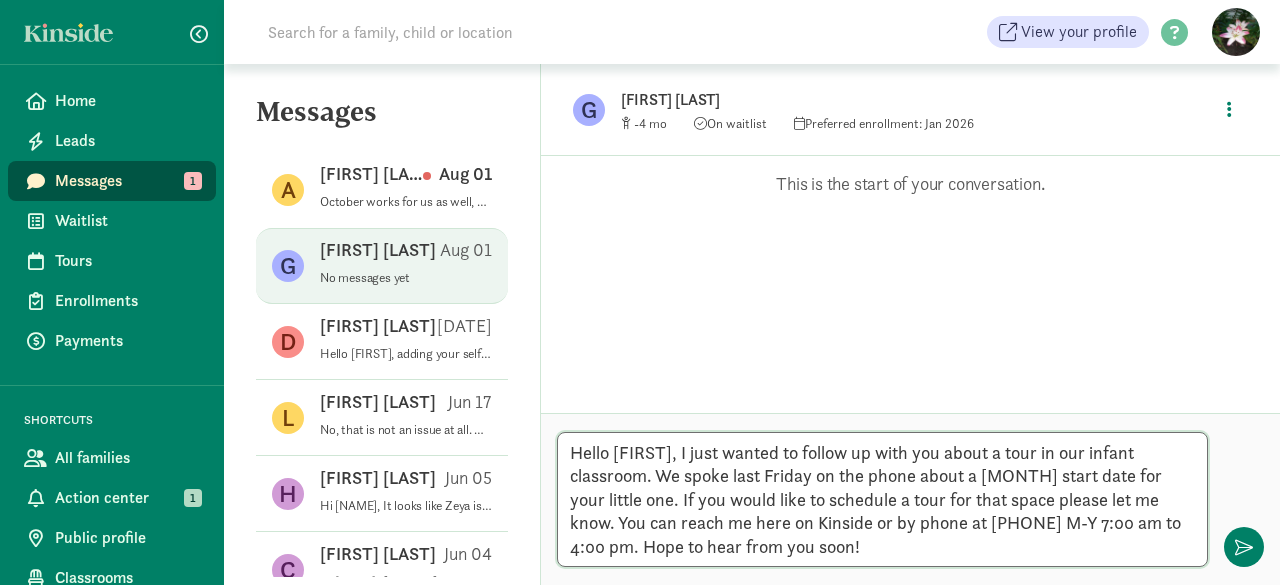 click on "Hello [FIRST], I just wanted to follow up with you about a tour in our infant classroom. We spoke last Friday on the phone about a [MONTH] start date for your little one. If you would like to schedule a tour for that space please let me know. You can reach me here on Kinside or by phone at [PHONE] M-Y 7:00 am to 4:00 pm. Hope to hear from you soon!" at bounding box center (882, 499) 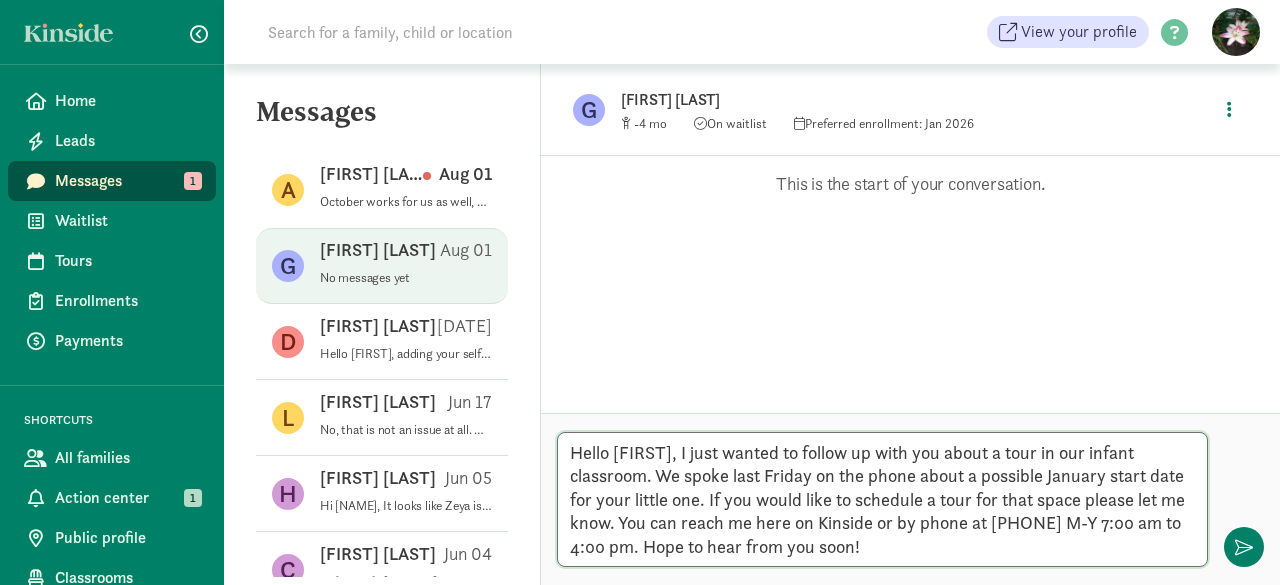 drag, startPoint x: 1121, startPoint y: 520, endPoint x: 1194, endPoint y: 521, distance: 73.00685 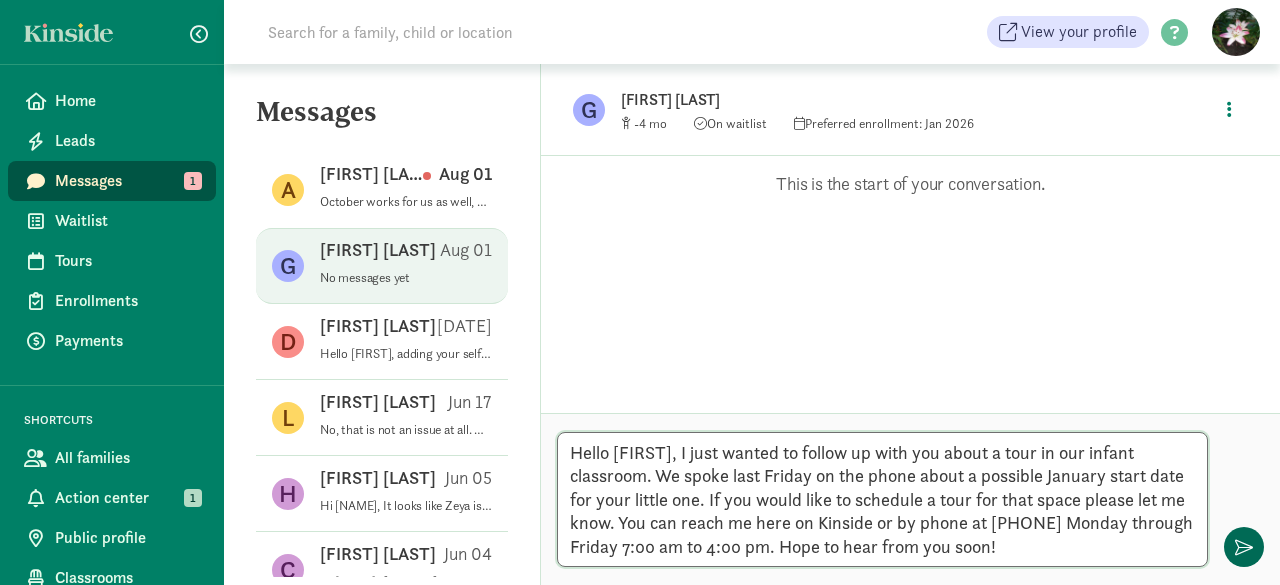 type on "Hello [FIRST], I just wanted to follow up with you about a tour in our infant classroom. We spoke last Friday on the phone about a possible January start date for your little one. If you would like to schedule a tour for that space please let me know. You can reach me here on Kinside or by phone at [PHONE] Monday through Friday 7:00 am to 4:00 pm. Hope to hear from you soon!" 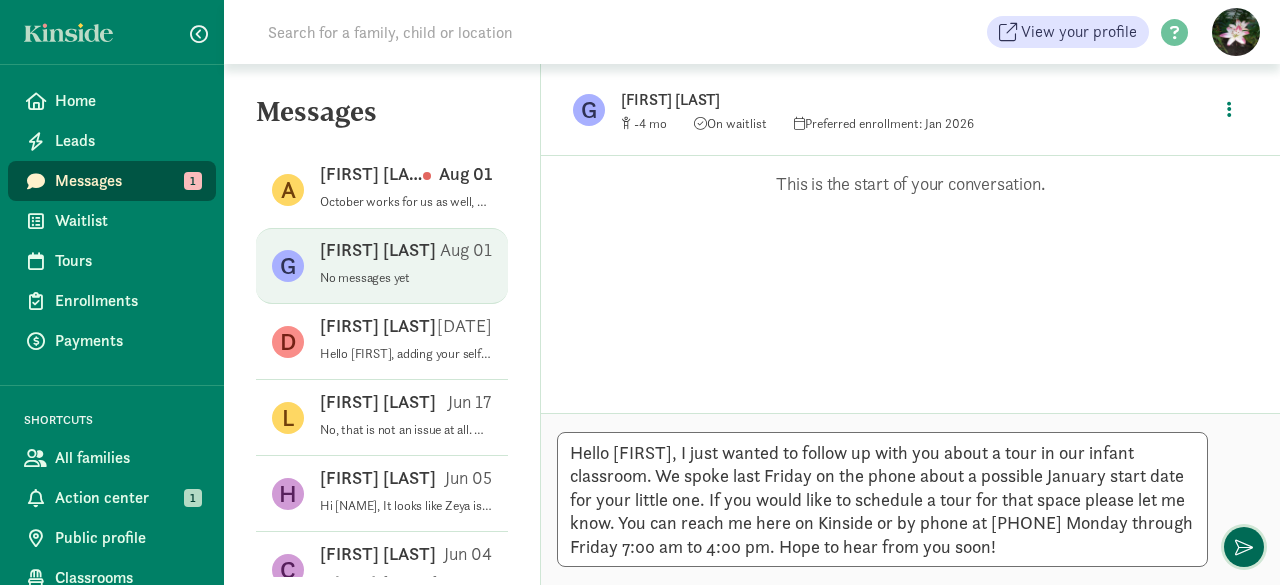 click at bounding box center [1244, 547] 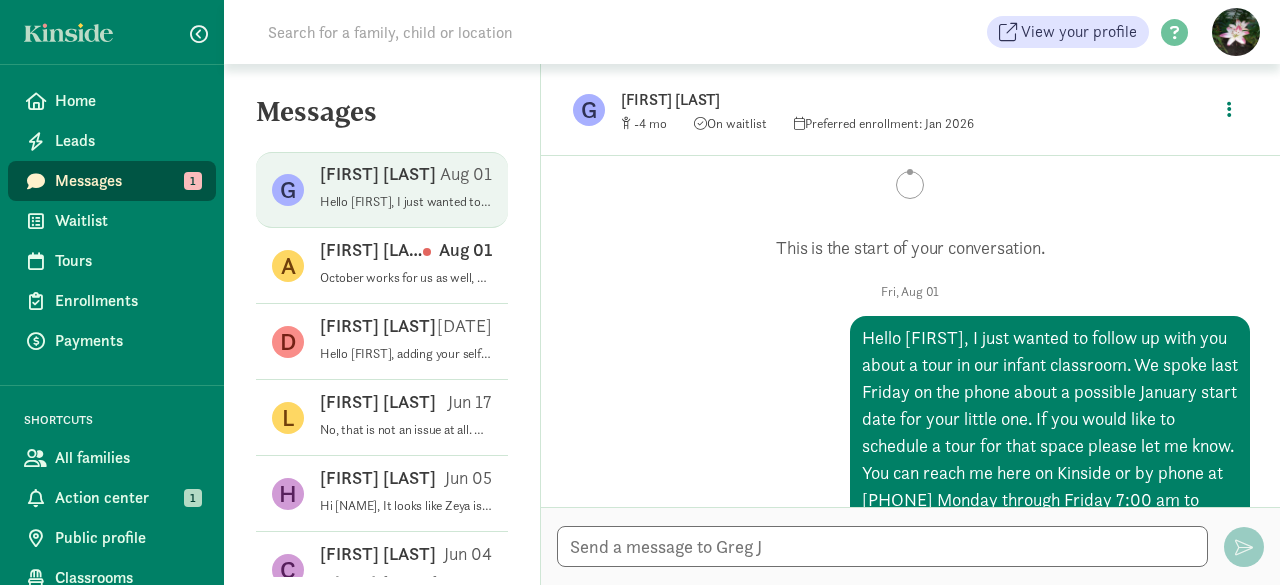 scroll, scrollTop: 26, scrollLeft: 0, axis: vertical 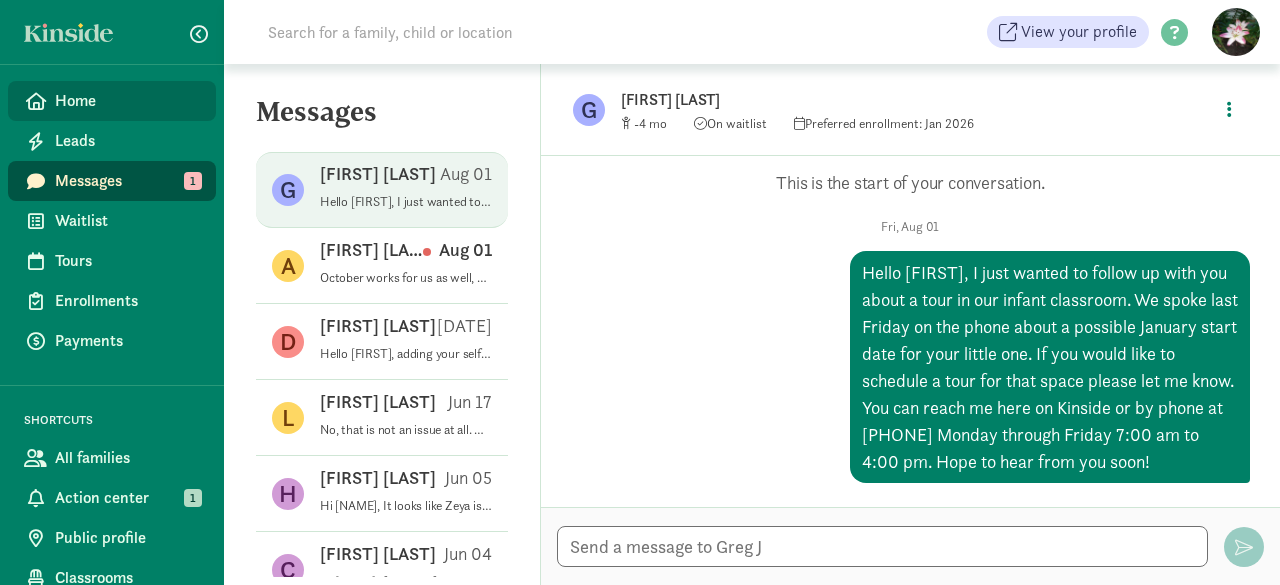 click on "Home" at bounding box center [127, 101] 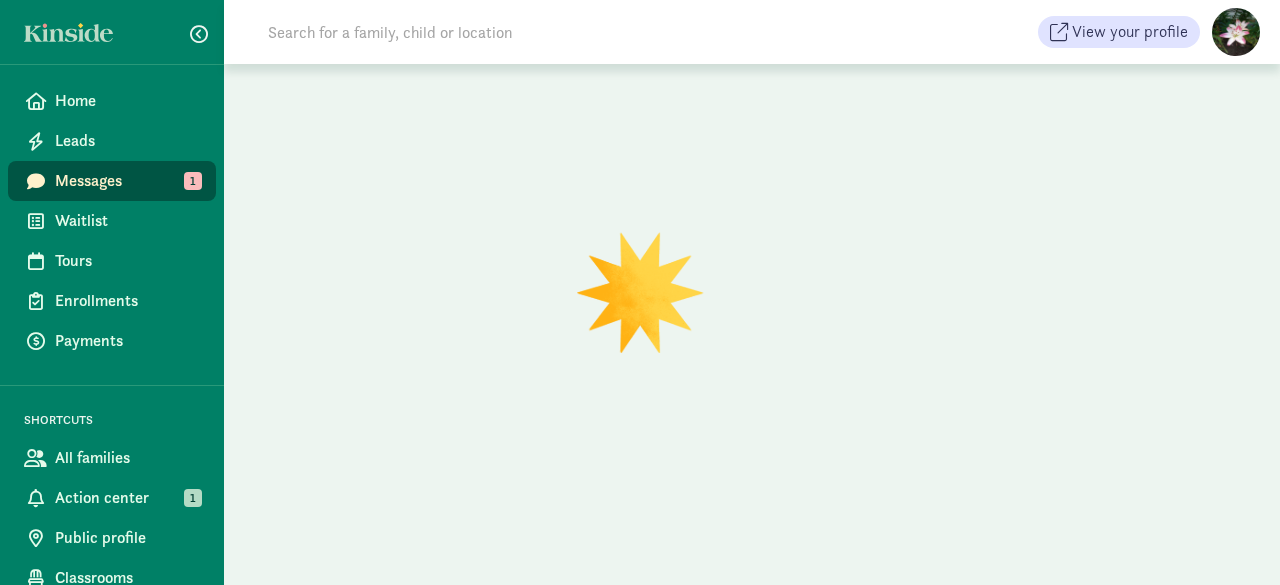 scroll, scrollTop: 0, scrollLeft: 0, axis: both 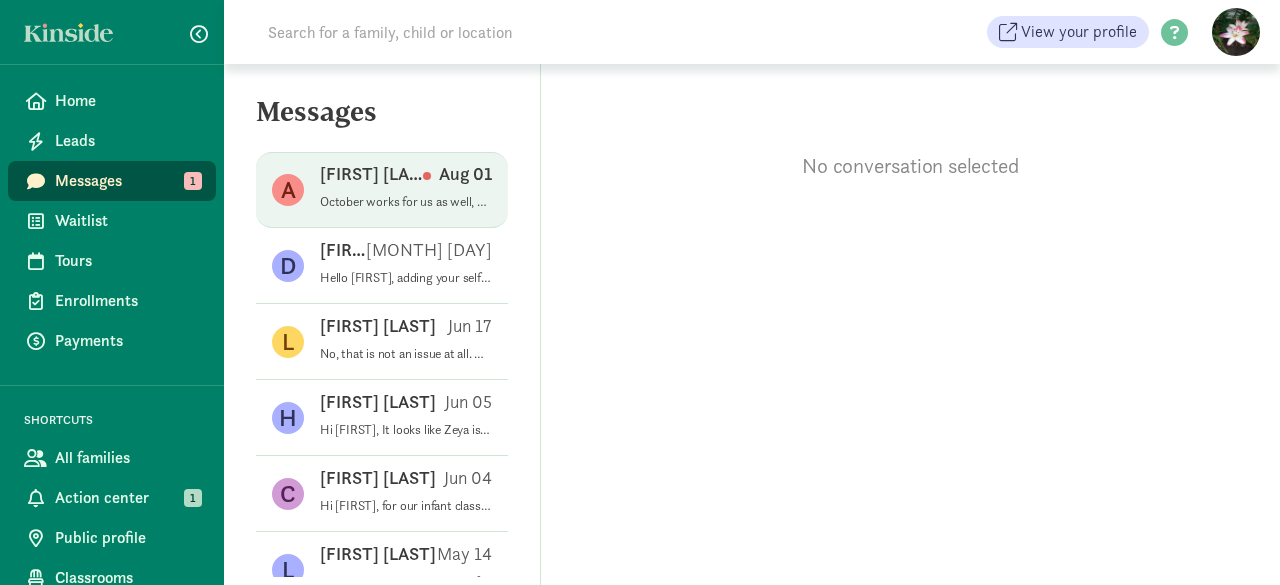 click on "A   [FIRST] [LAST]   [MONTH] [DAY]   October works for us as well, and we are flexible with days (2-3 days, preferably - Wednesday, Thursday, Friday)." 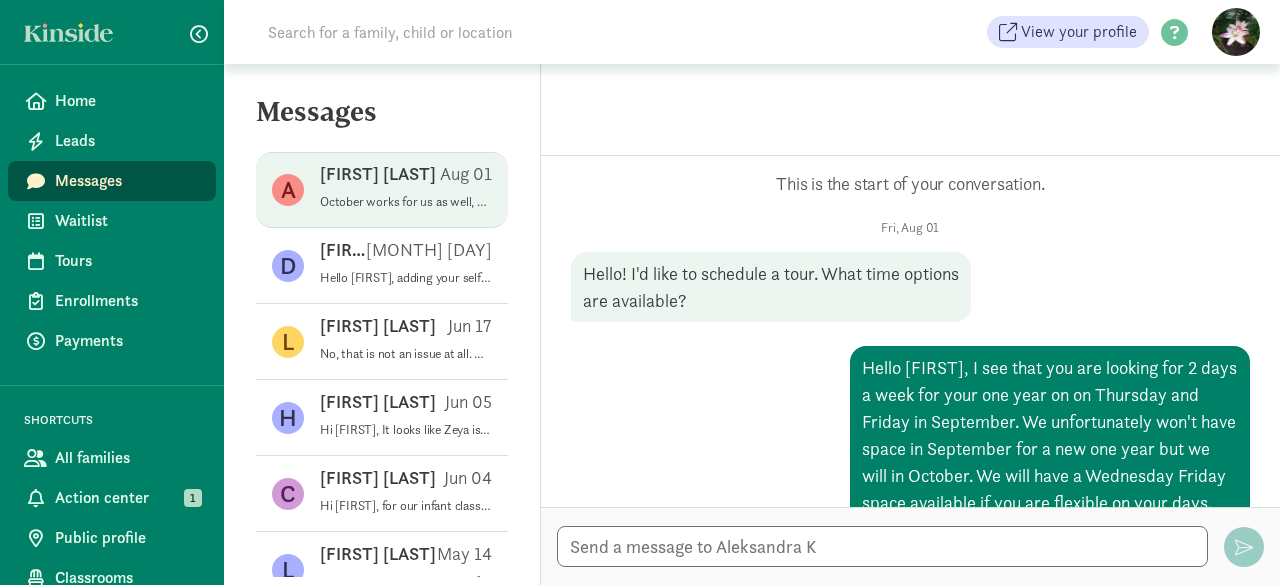 scroll, scrollTop: 320, scrollLeft: 0, axis: vertical 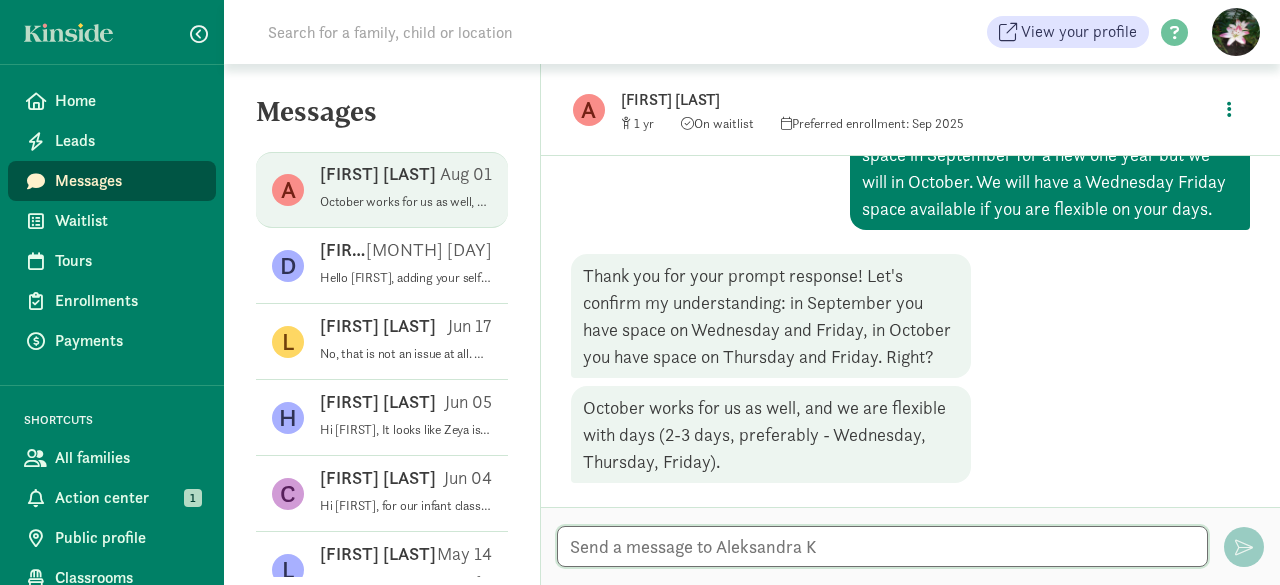click at bounding box center [882, 546] 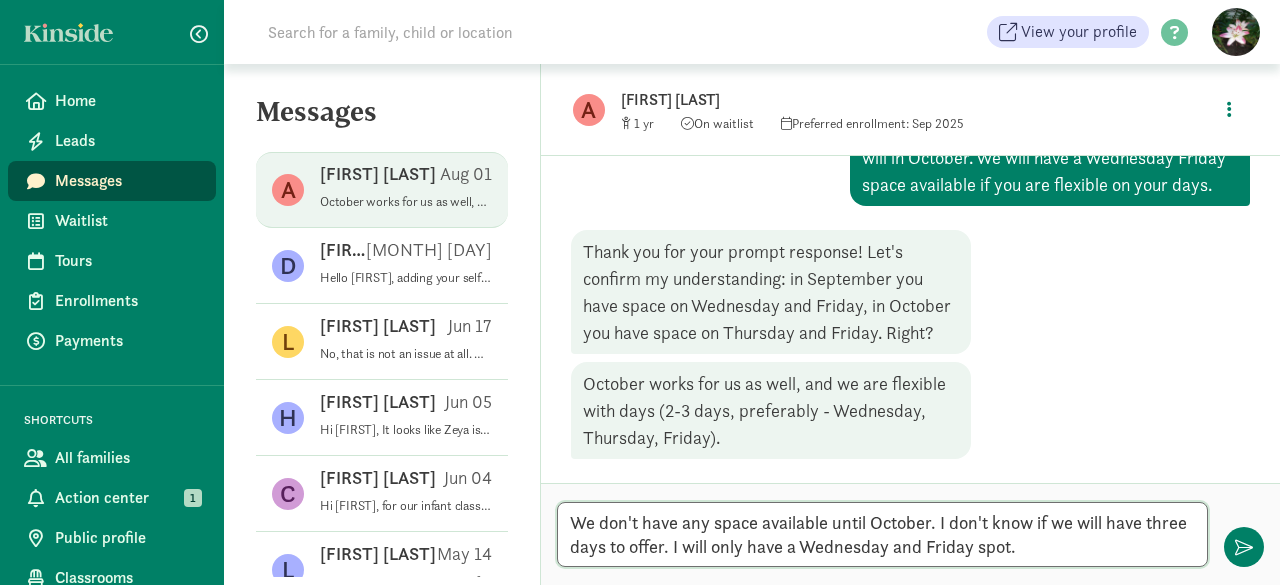 drag, startPoint x: 666, startPoint y: 549, endPoint x: 940, endPoint y: 527, distance: 274.8818 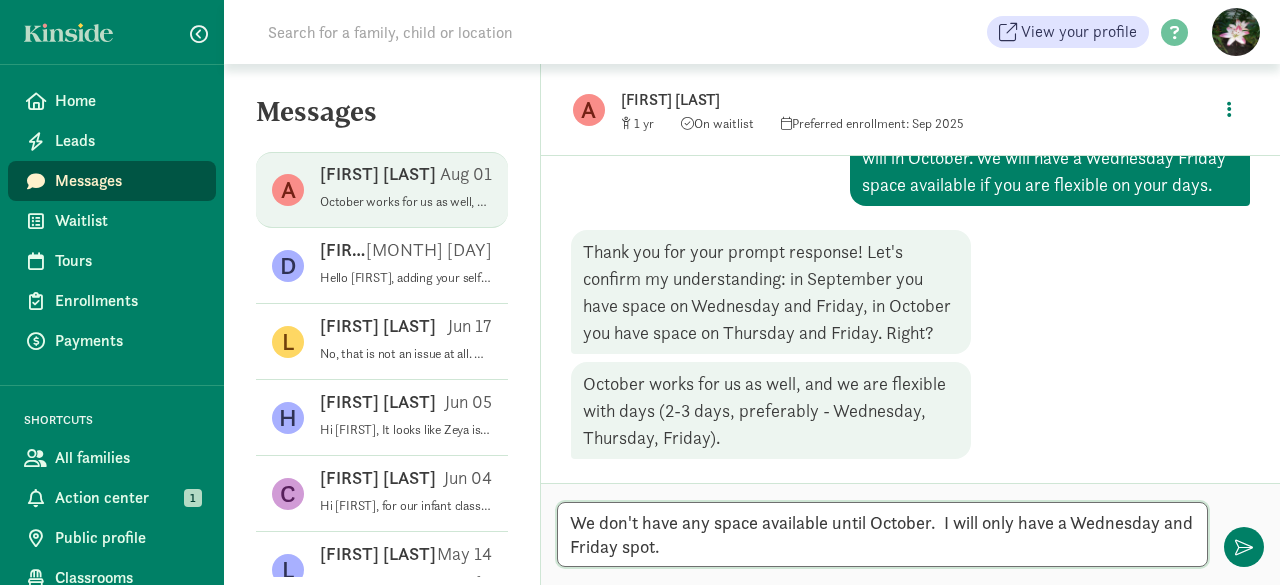 click on "We don't have any space available until October.  I will only have a Wednesday and Friday spot." at bounding box center (882, 534) 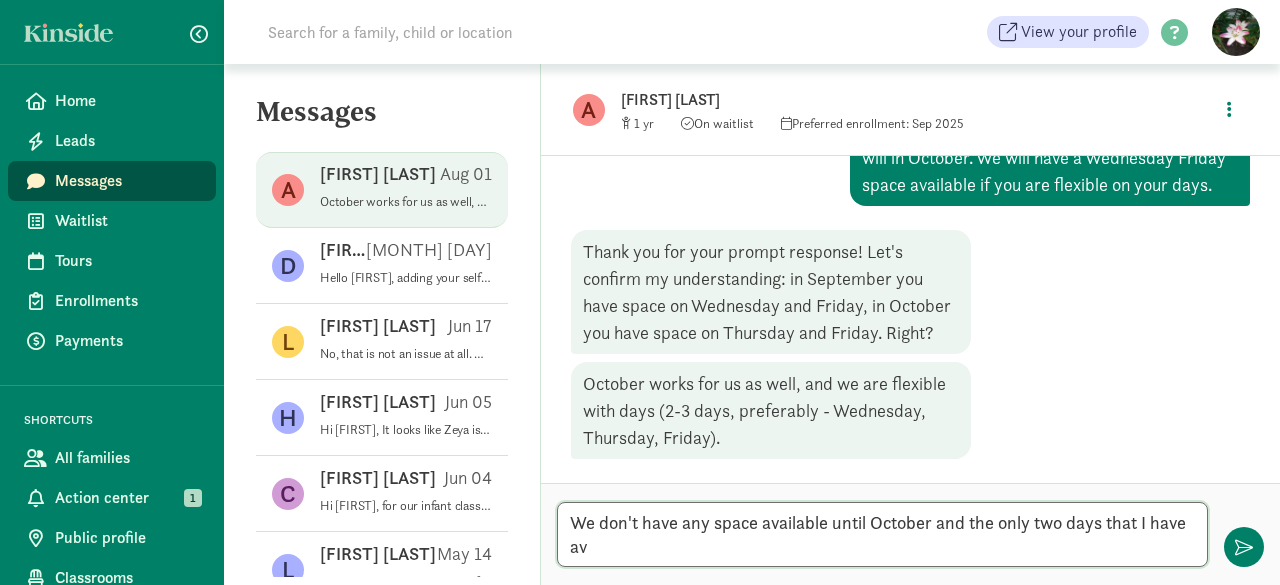 scroll, scrollTop: 0, scrollLeft: 0, axis: both 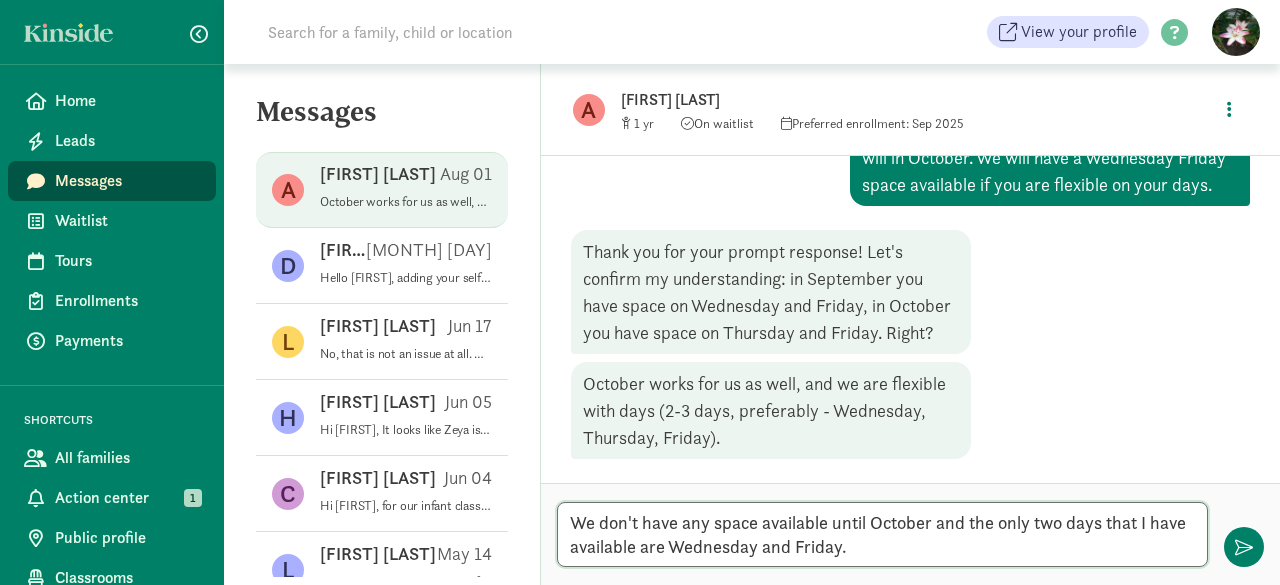 click on "We don't have any space available until October and the only two days that I have available are Wednesday and Friday." at bounding box center (882, 534) 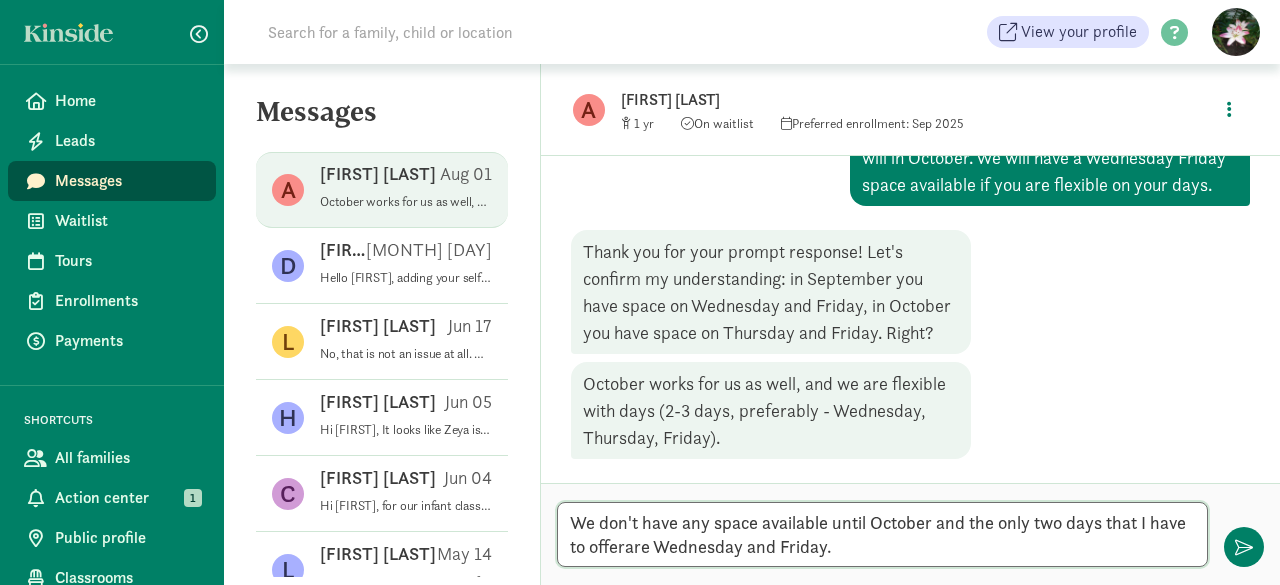 type on "We don't have any space available until October and the only two days that I have to offer are Wednesday and Friday." 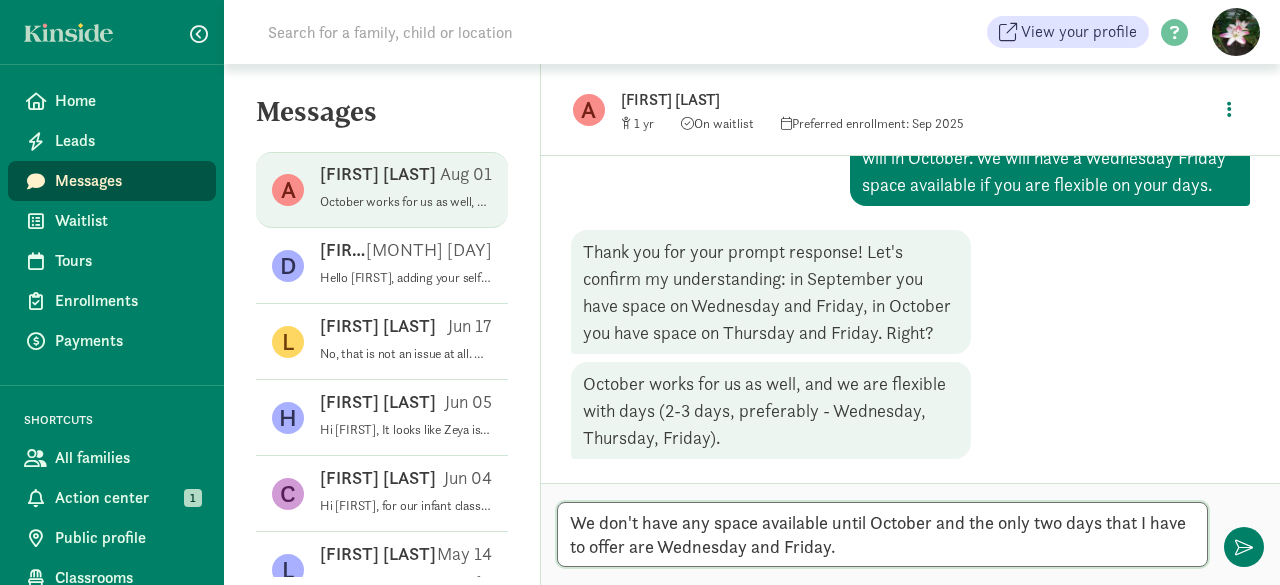 click on "We don't have any space available until October and the only two days that I have to offer are Wednesday and Friday." at bounding box center (882, 534) 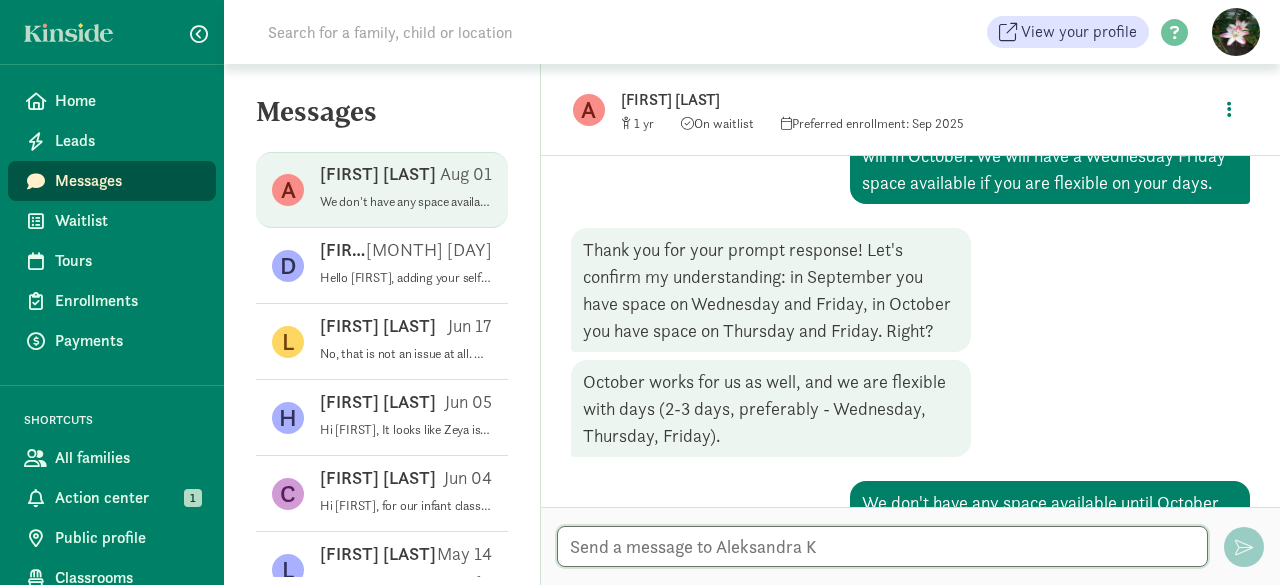 scroll, scrollTop: 441, scrollLeft: 0, axis: vertical 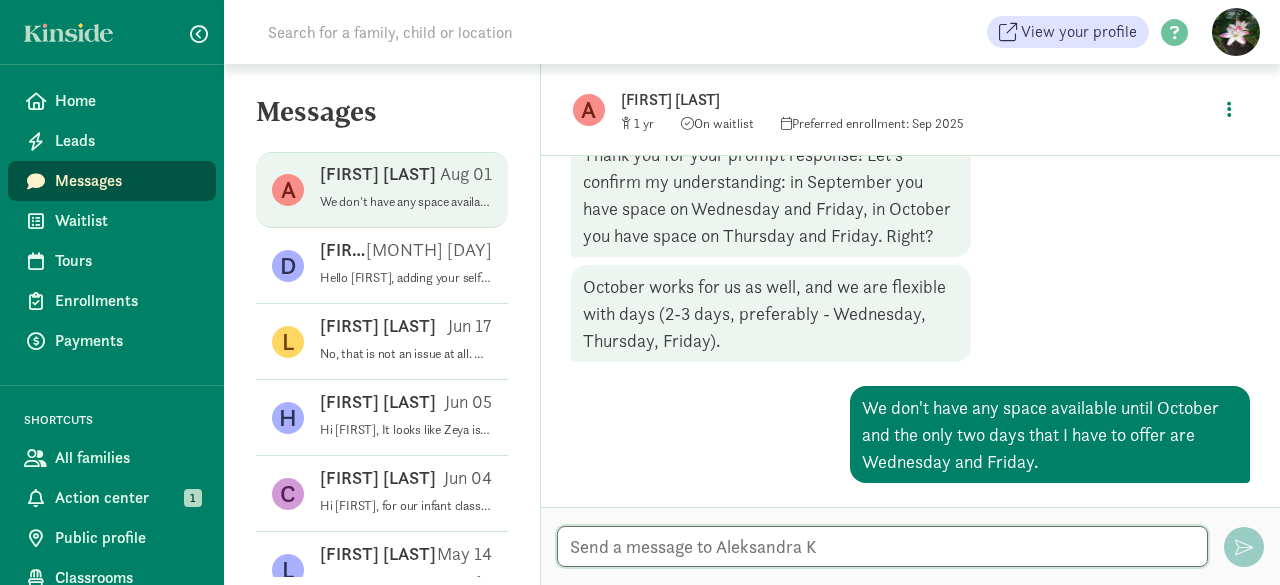 type 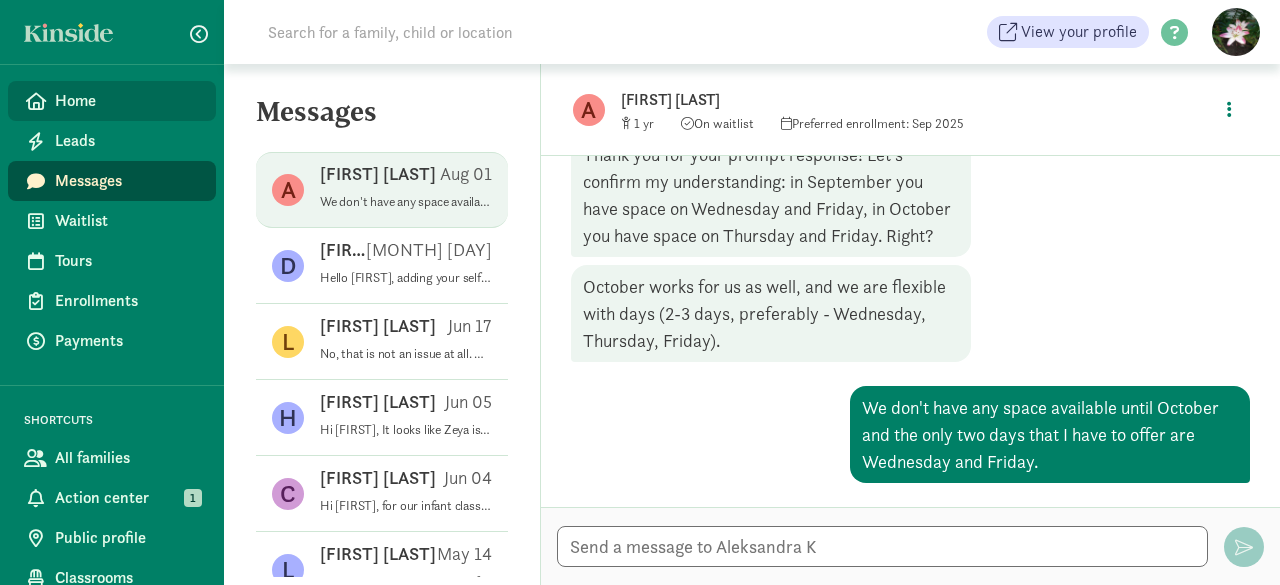 click on "Home" at bounding box center [127, 101] 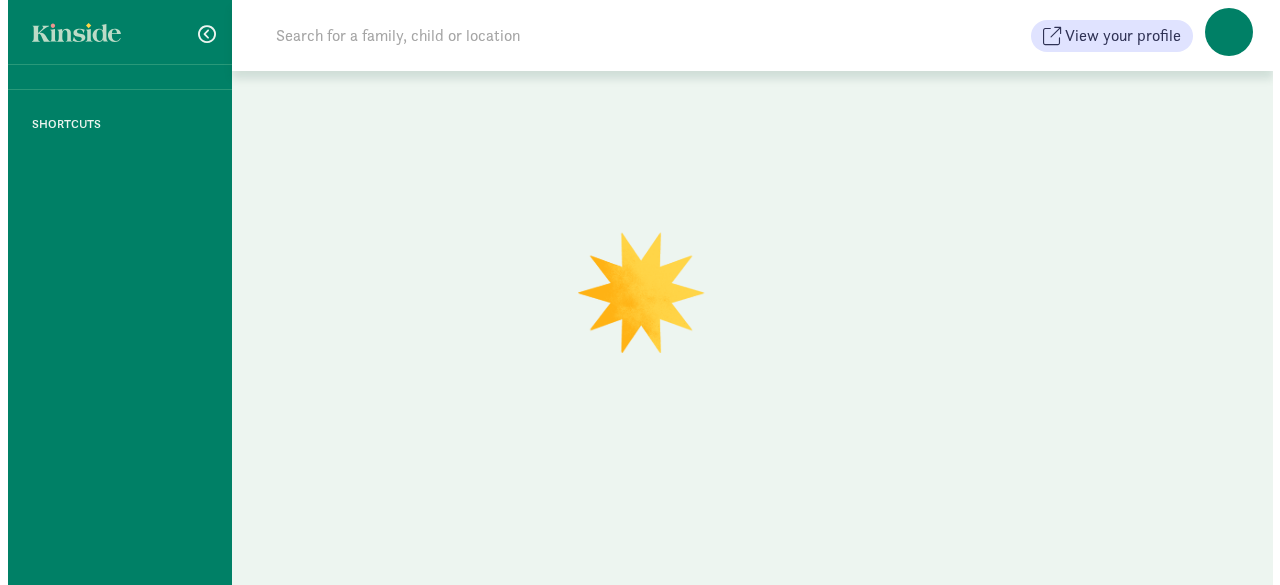 scroll, scrollTop: 0, scrollLeft: 0, axis: both 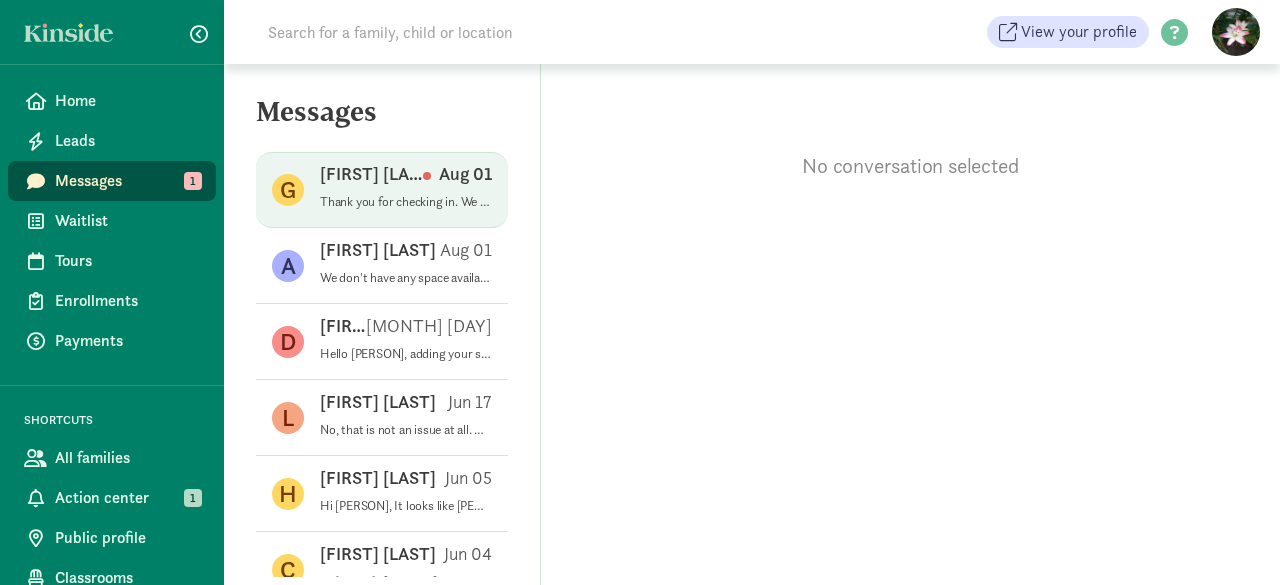 click on "Thank you for checking in. We just decided on another daycare closer to us. Thanks again for taking the time and checking in on us." at bounding box center [406, 202] 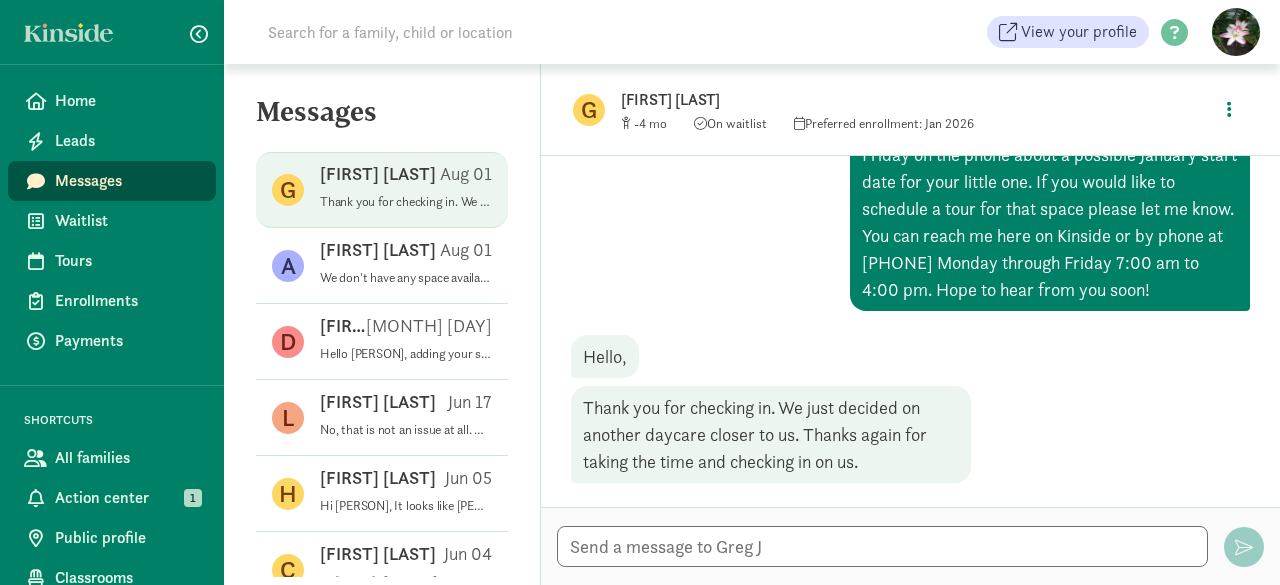 scroll, scrollTop: 199, scrollLeft: 0, axis: vertical 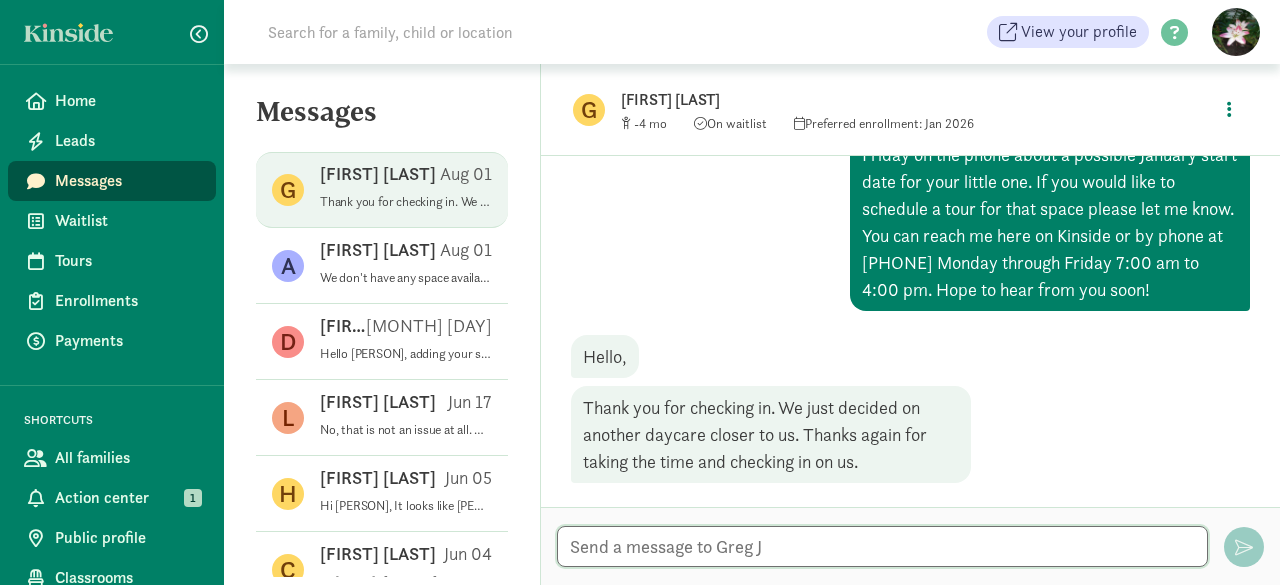 click at bounding box center (882, 546) 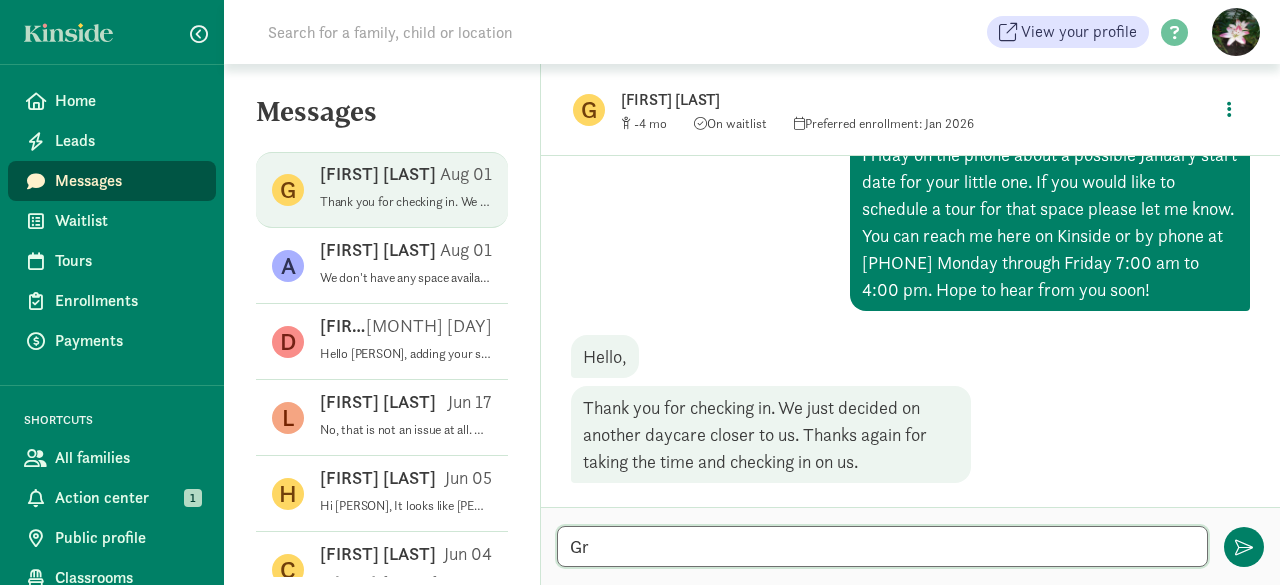 type on "G" 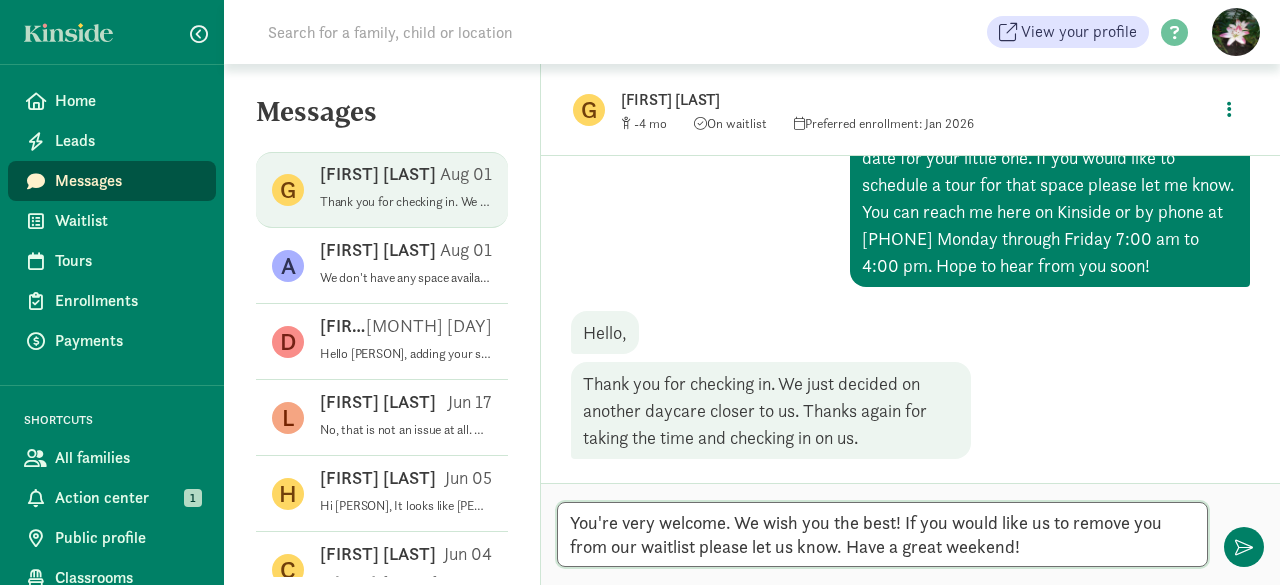 scroll, scrollTop: 222, scrollLeft: 0, axis: vertical 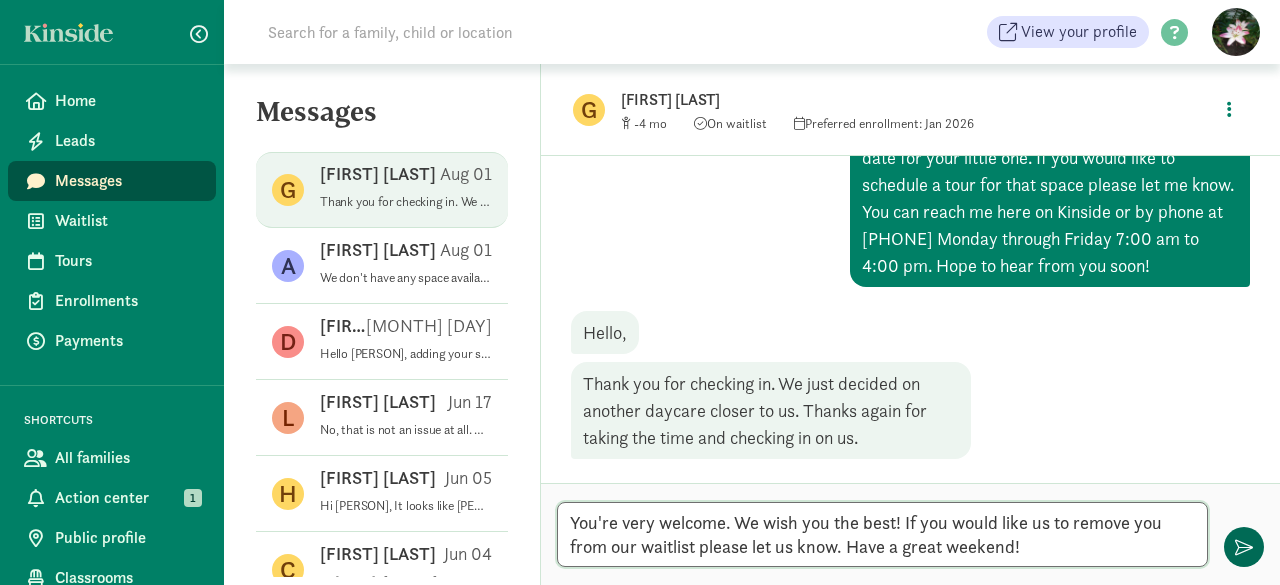 type on "You're very welcome. We wish you the best! If you would like us to remove you from our waitlist please let us know. Have a great weekend!" 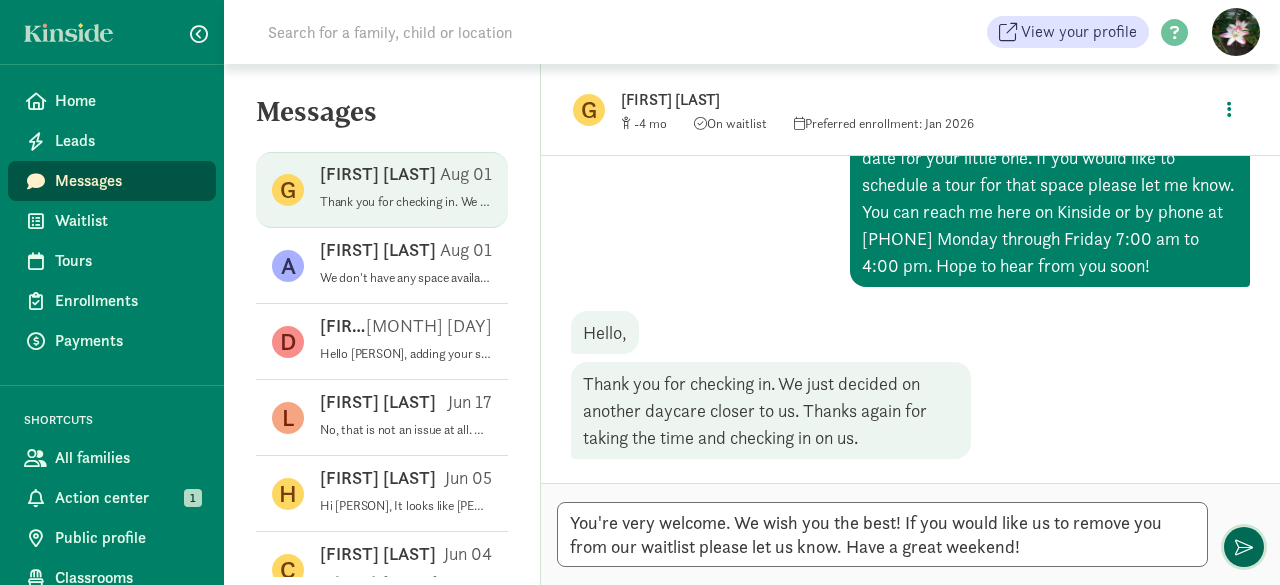 click at bounding box center [1244, 547] 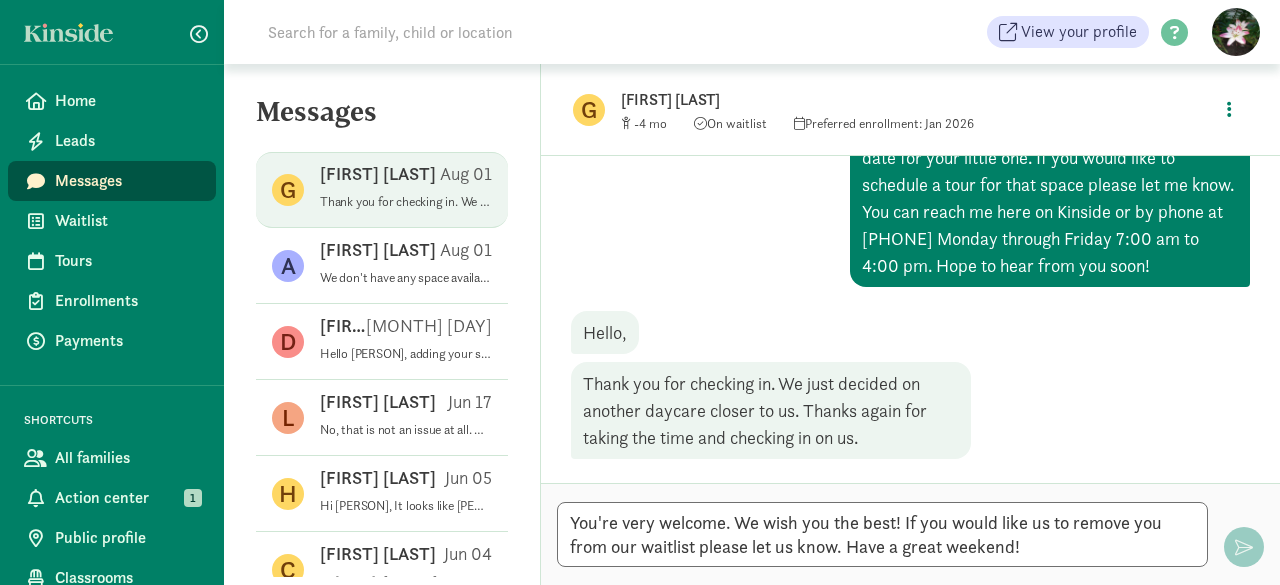 type 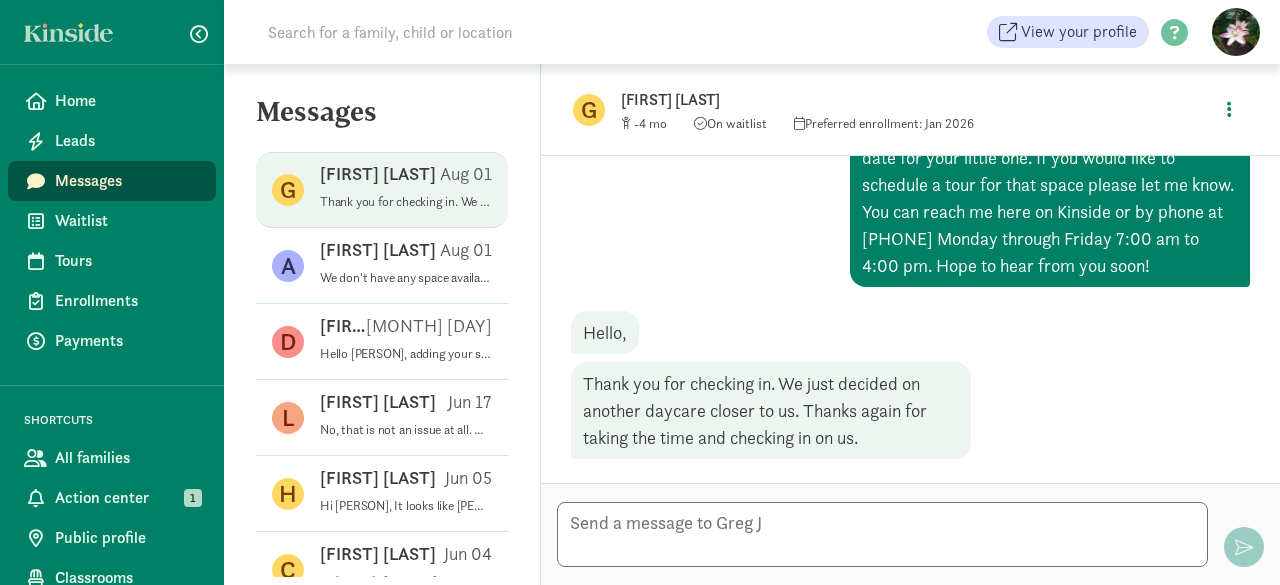 scroll, scrollTop: 320, scrollLeft: 0, axis: vertical 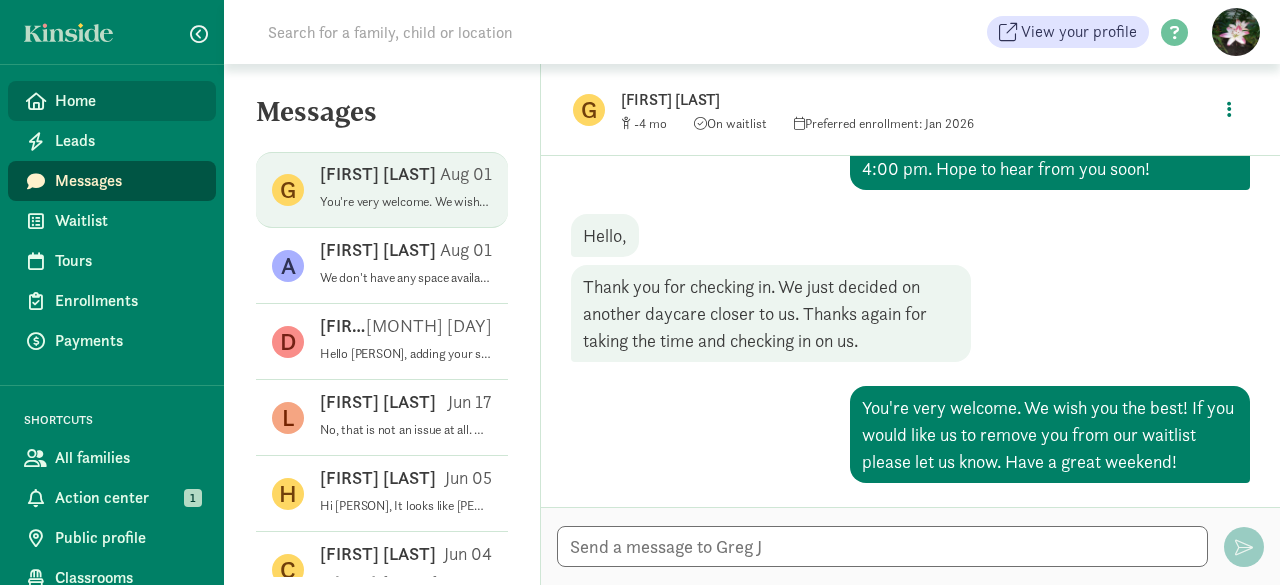 click on "Home" at bounding box center (127, 101) 